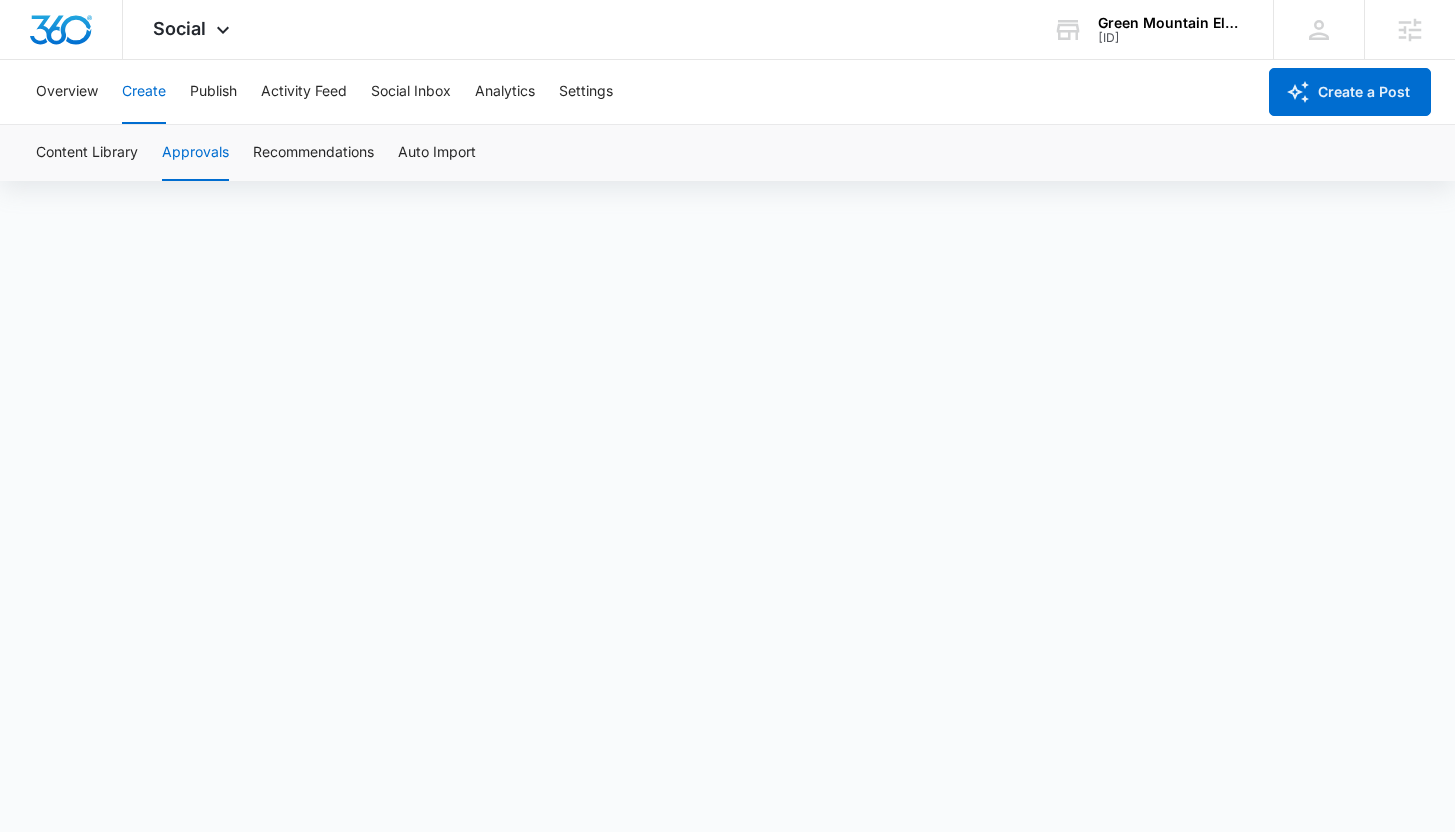 scroll, scrollTop: 0, scrollLeft: 0, axis: both 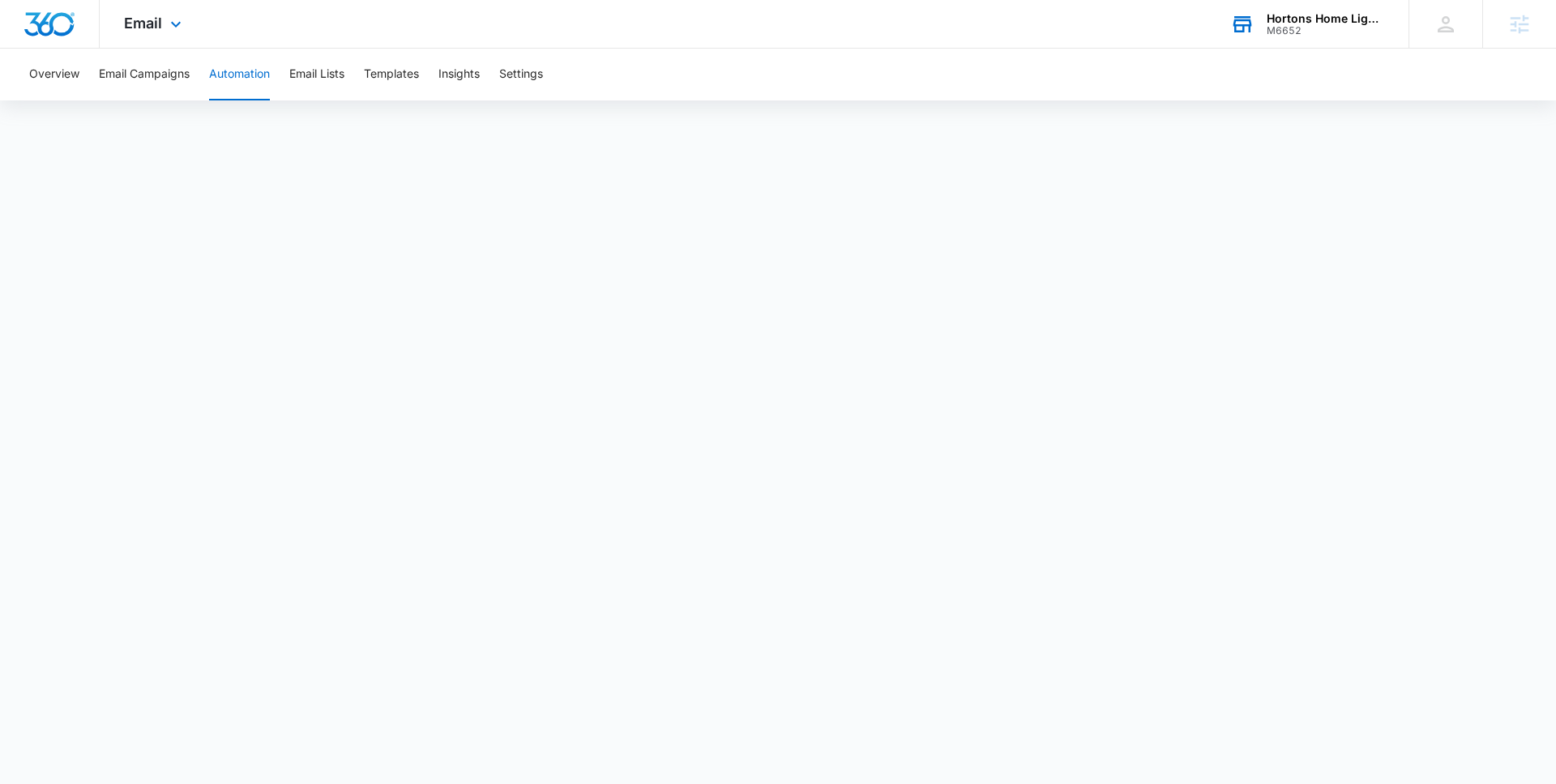 click on "M6652" at bounding box center (1326, 31) 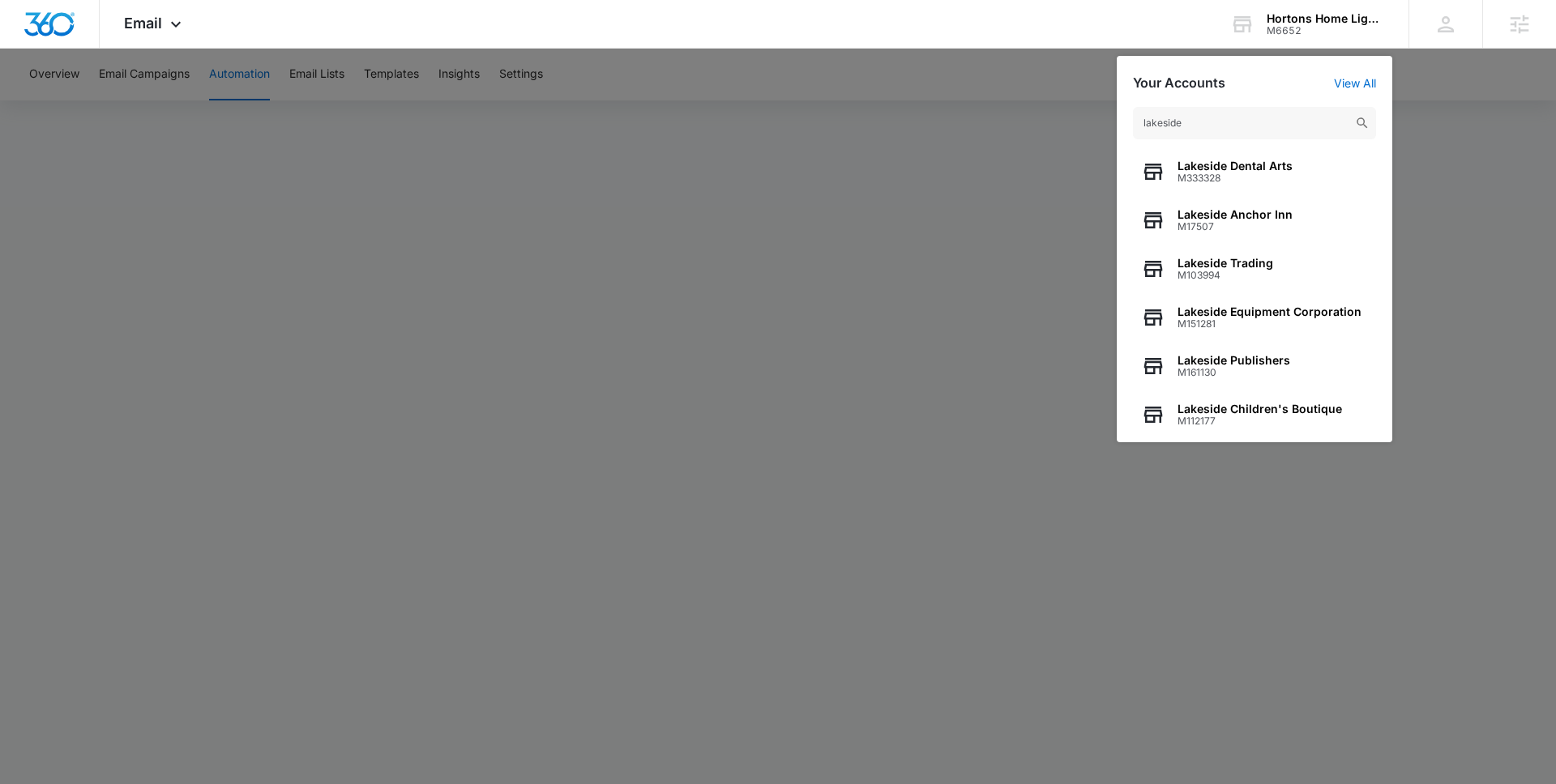type on "lakeside" 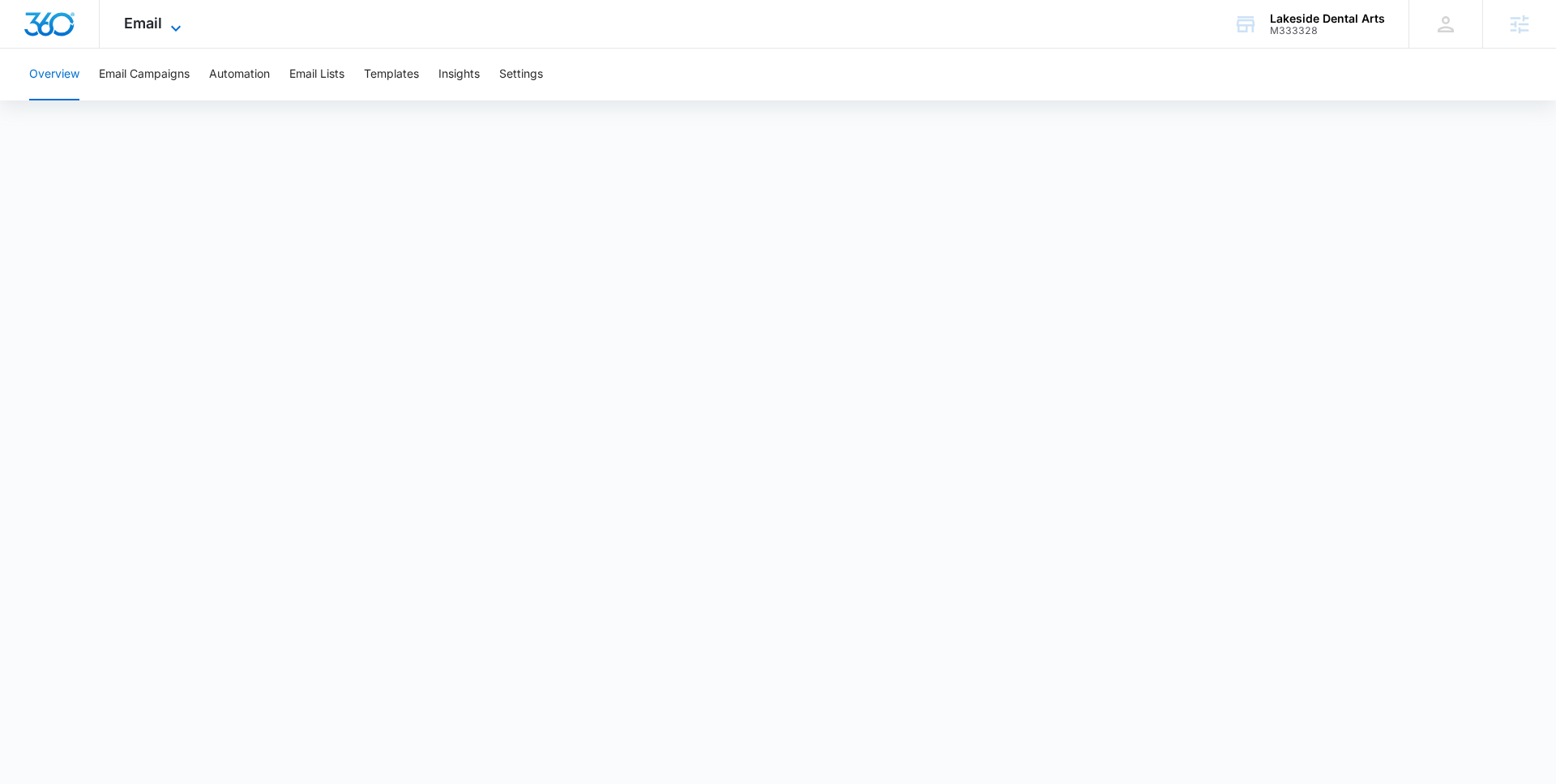 click 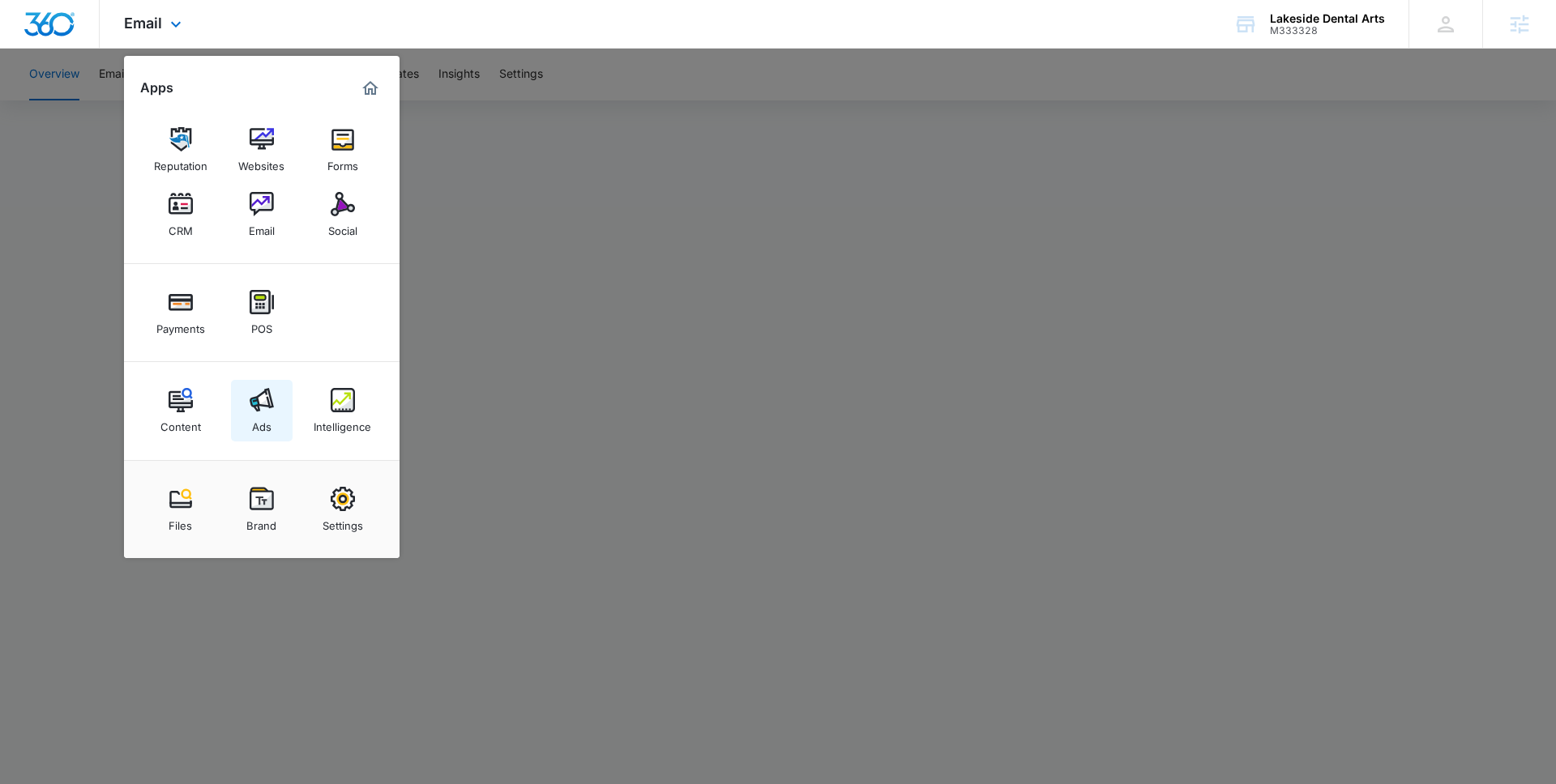 click on "Ads" at bounding box center [262, 423] 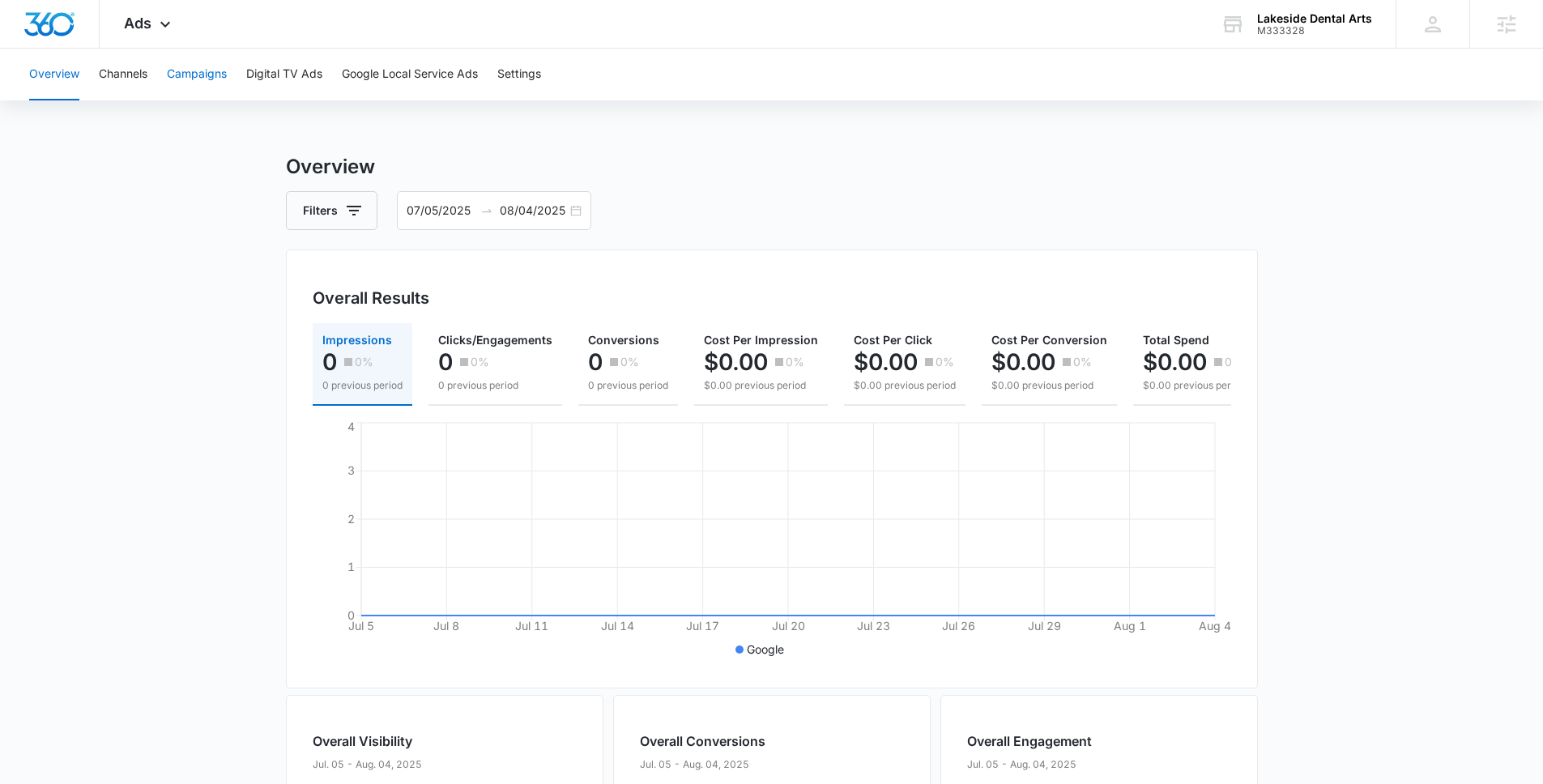 click on "Campaigns" at bounding box center (197, 75) 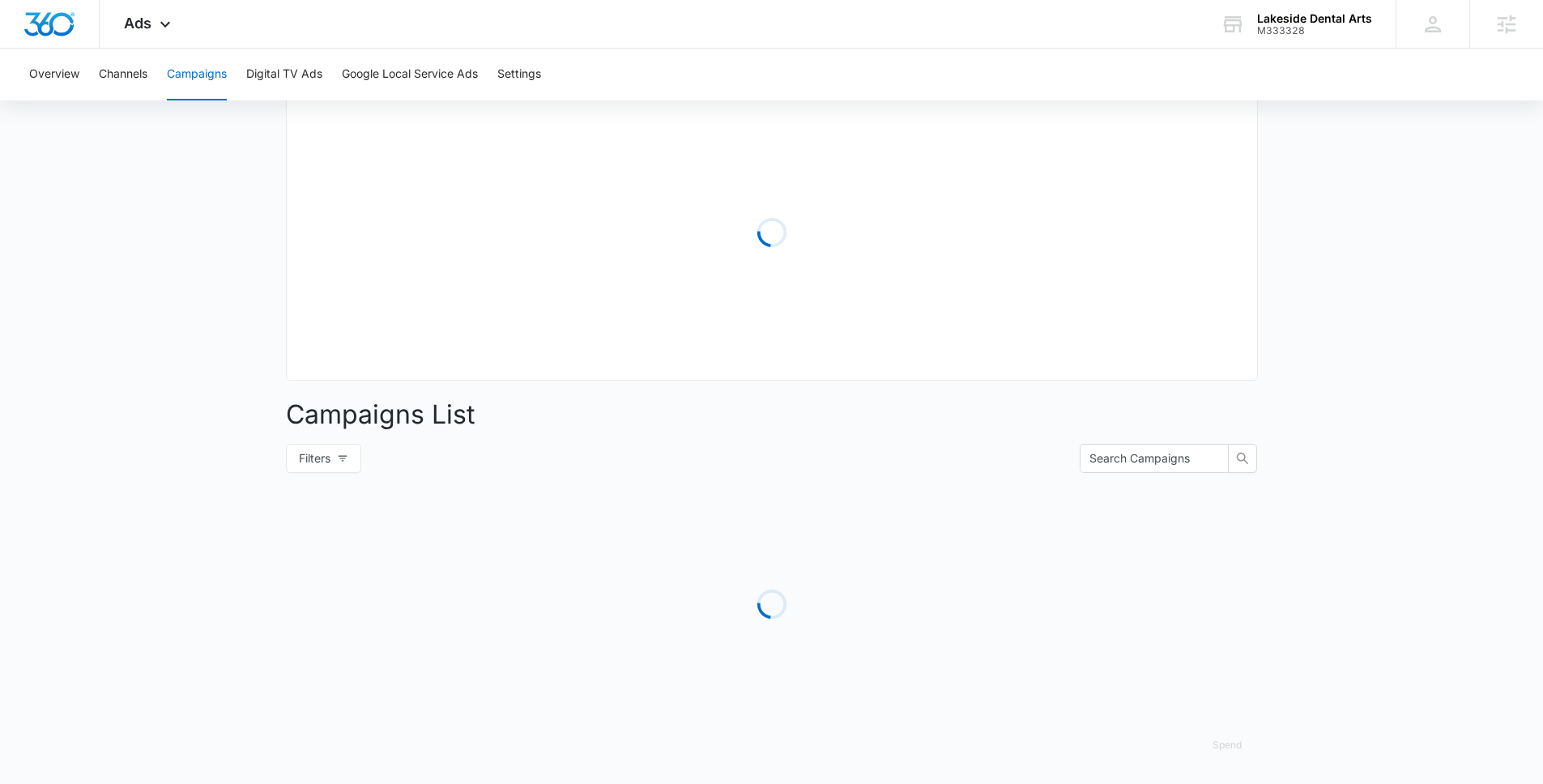 scroll, scrollTop: 193, scrollLeft: 0, axis: vertical 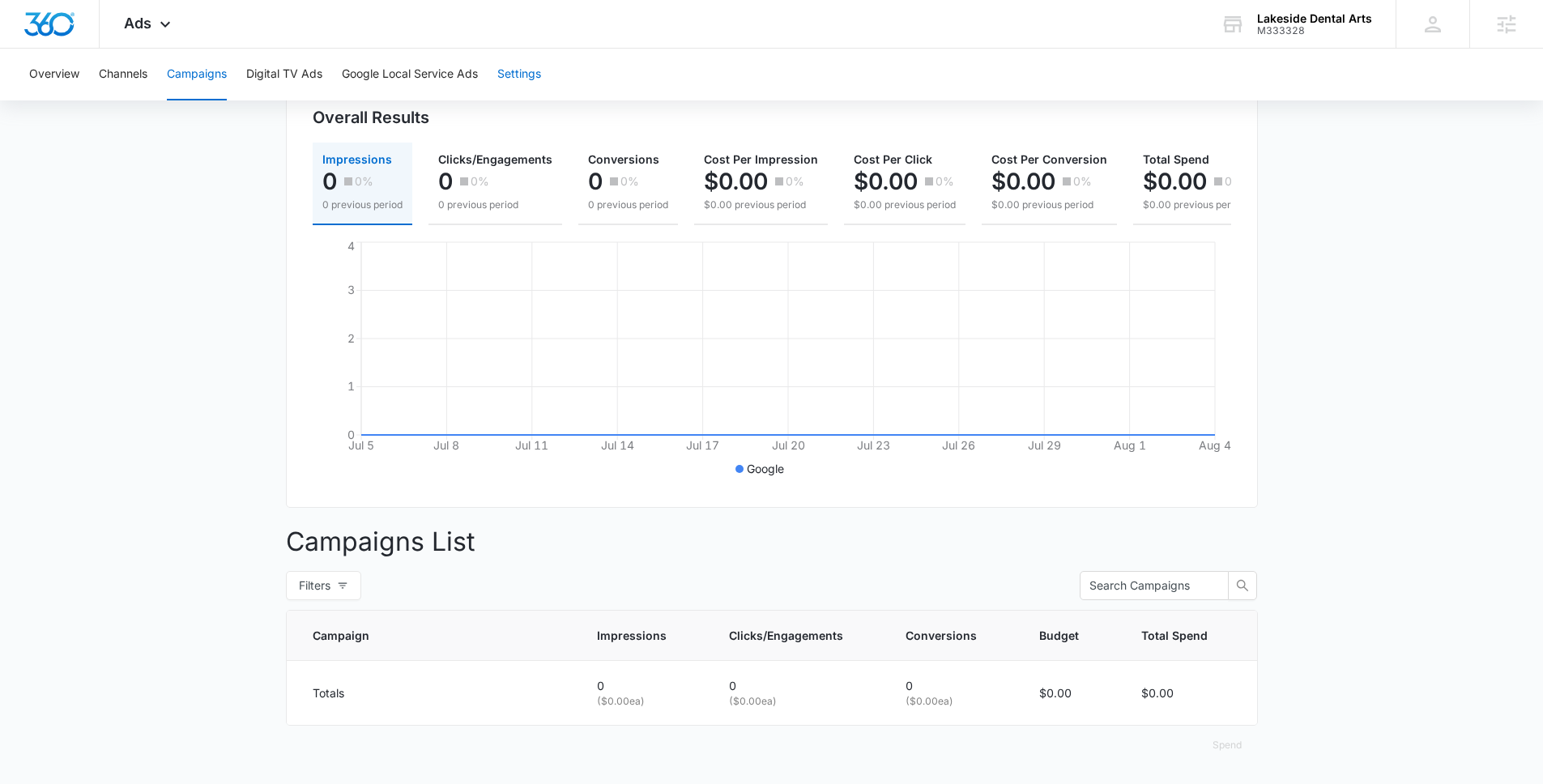 click on "Settings" at bounding box center (519, 75) 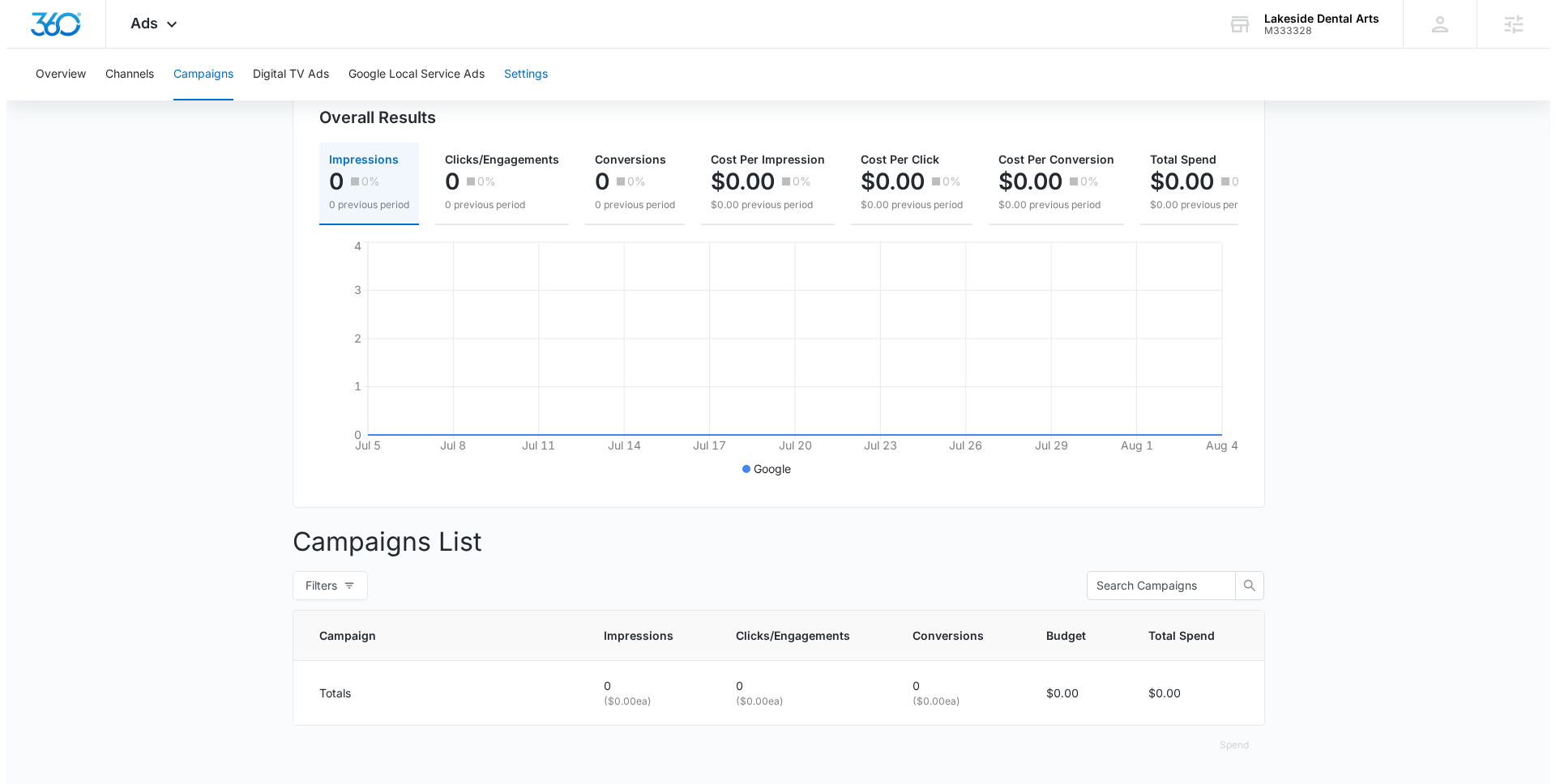 scroll, scrollTop: 0, scrollLeft: 0, axis: both 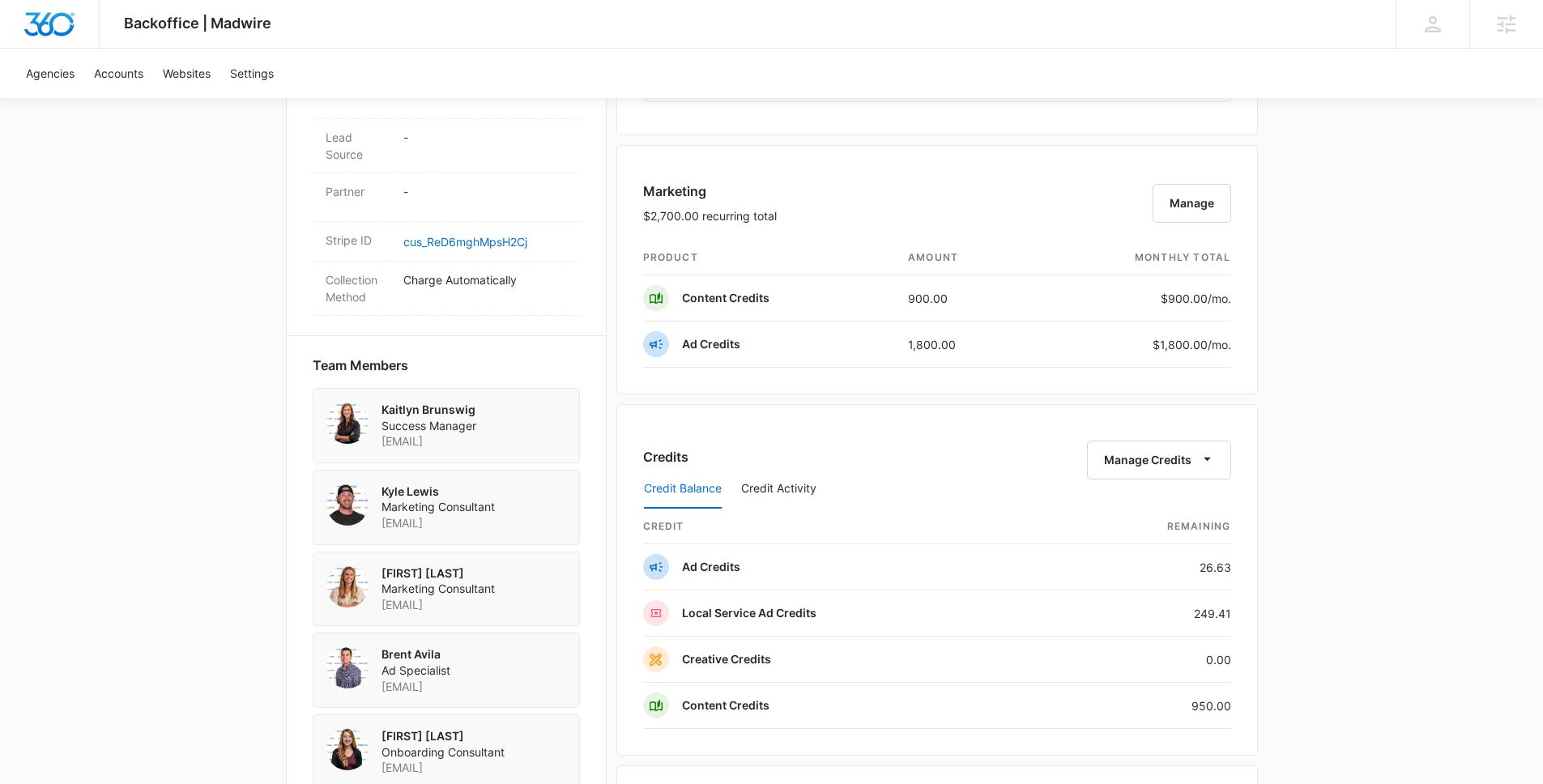 click on "Backoffice | Madwire Apps Settings KB Kaitlyn Brunswig kaitlyn.brunswig@madwire.com My Profile Notifications Support Logout Terms & Conditions   •   Privacy Policy Agencies Agency Management Agencies Accounts Websites Settings CRTFD Home Services M321564 Paid Next payment of  $3,124.43  due  Aug 7 One Time Sale Go to Dashboard CRTFD Home Services M321564 Details Billing Type Stripe Billing Contact WIlliam Thuma billy@crtfdhome.services 19707782483 Billing Address 770 Grove Creek Drive  Pleasant Grove  ,  UT   84062 US Local Time 09:24am   ( America/Denver ) Industry Contractor Lifetime Jan 24  ( 6 months ) Last Active - Lead Source - Partner - Stripe ID cus_ReD6mghMpsH2Cj Collection Method Charge Automatically Team Members Kaitlyn Brunswig Success Manager kaitlyn.brunswig@madwire.com Kyle Lewis Marketing Consultant kyle.lewis@marketing360.com Caitlyn Peters Marketing Consultant caitlyn.peters@marketing360.com Brent Avila Ad Specialist brent.avila@madwire.com Laura Streeter Onboarding Consultant Billing" at bounding box center [771, 220] 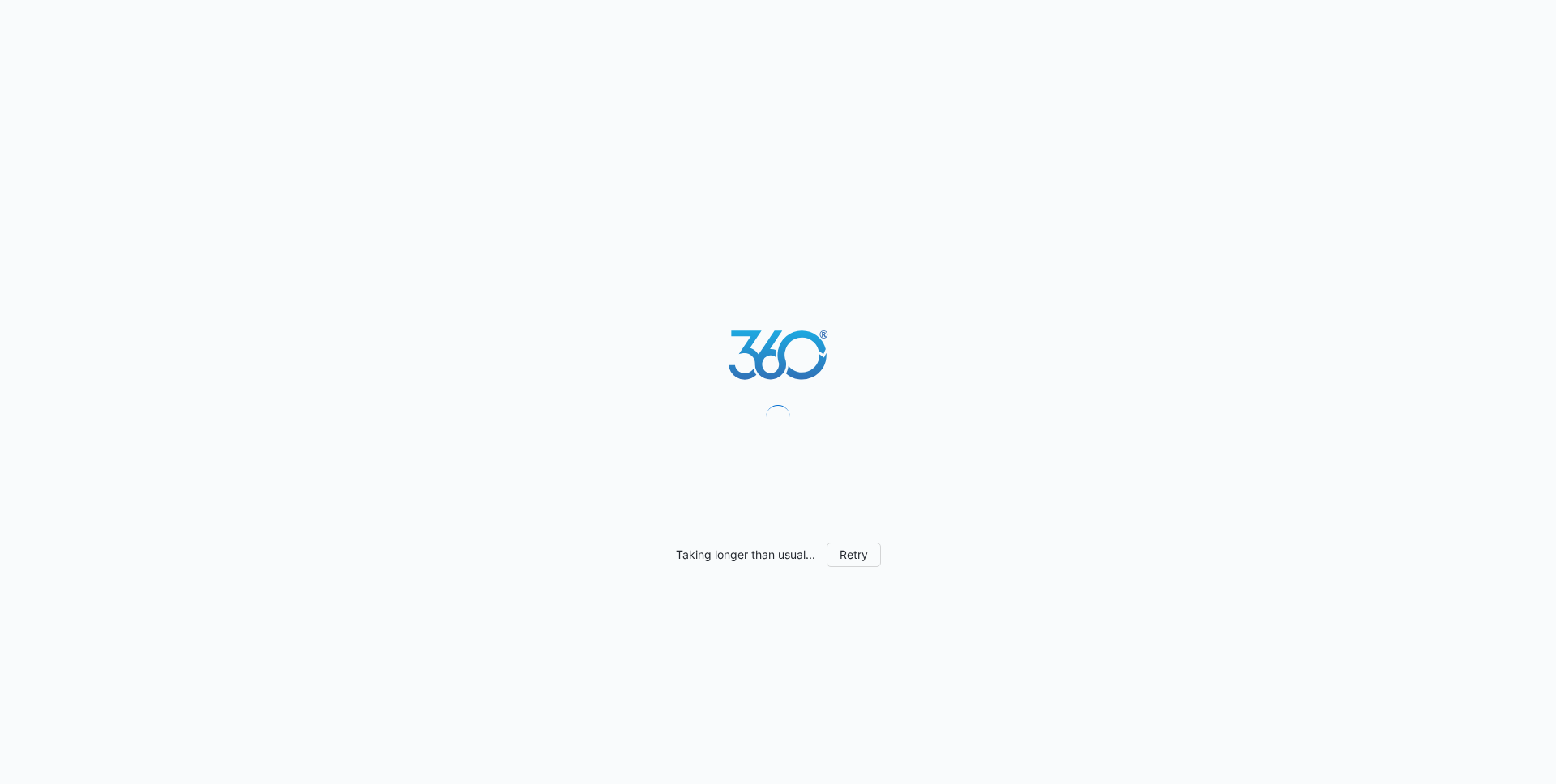 scroll, scrollTop: 0, scrollLeft: 0, axis: both 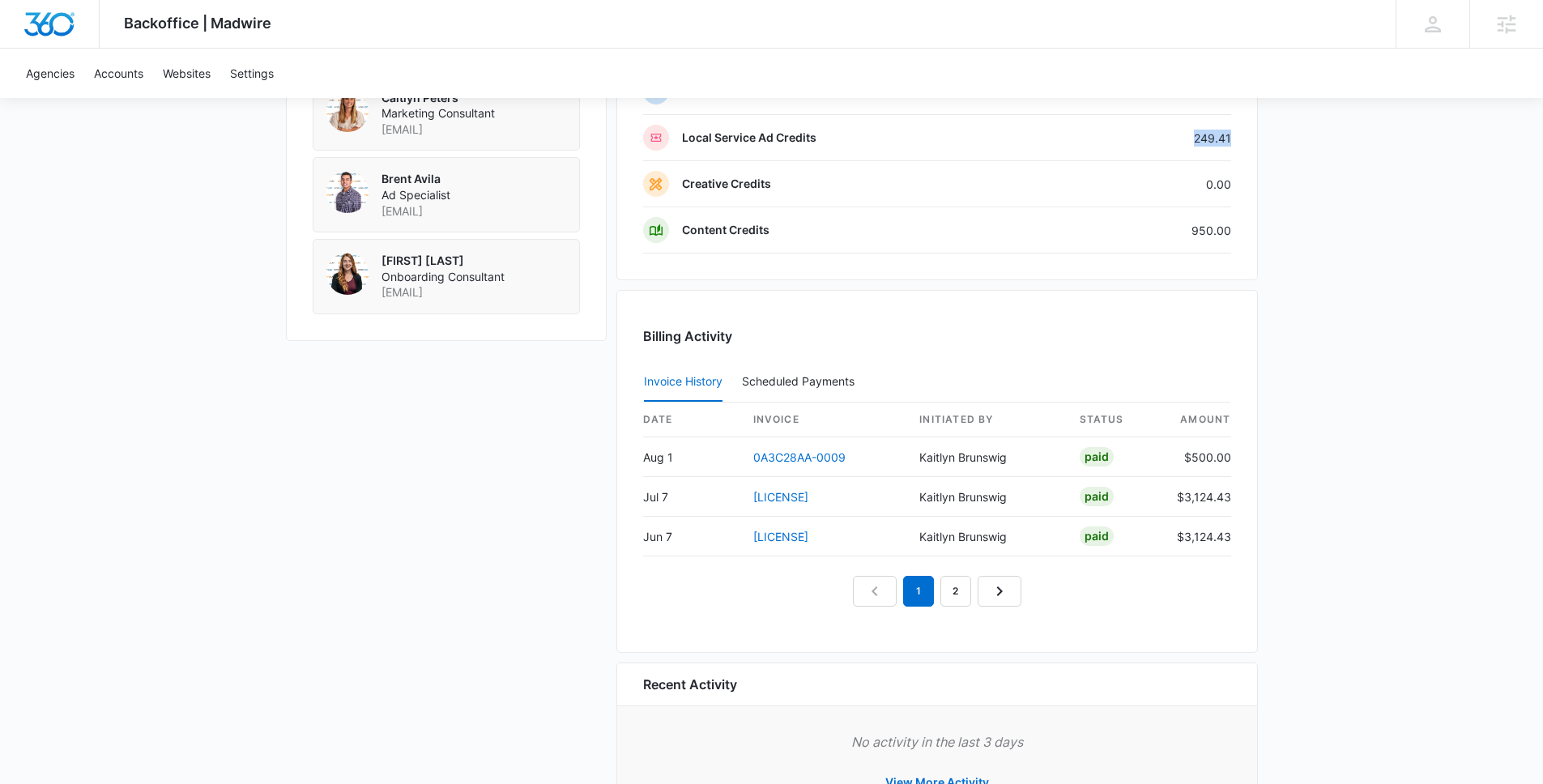 drag, startPoint x: 1188, startPoint y: 137, endPoint x: 1230, endPoint y: 135, distance: 42.04759 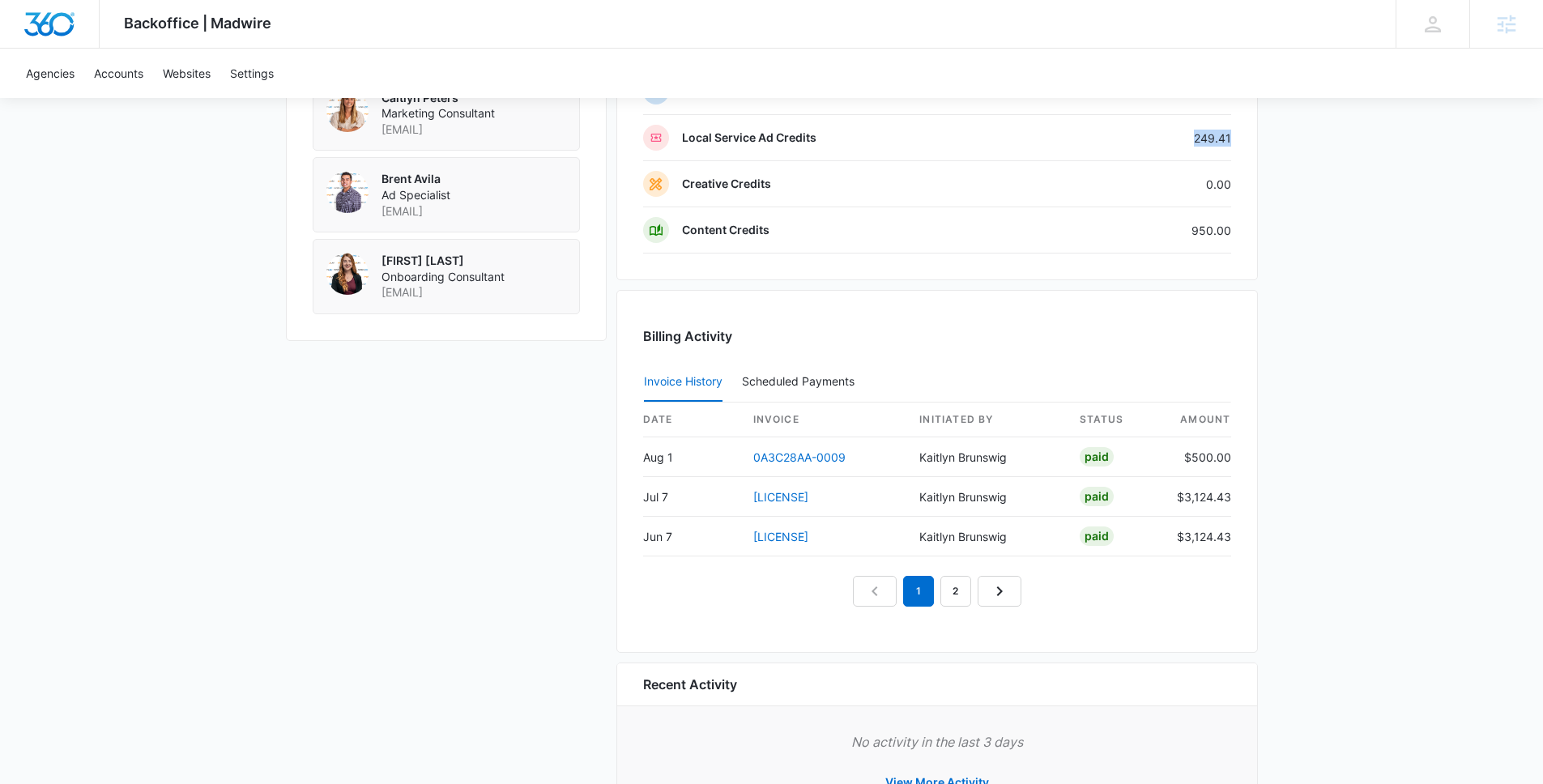 copy on "249.41" 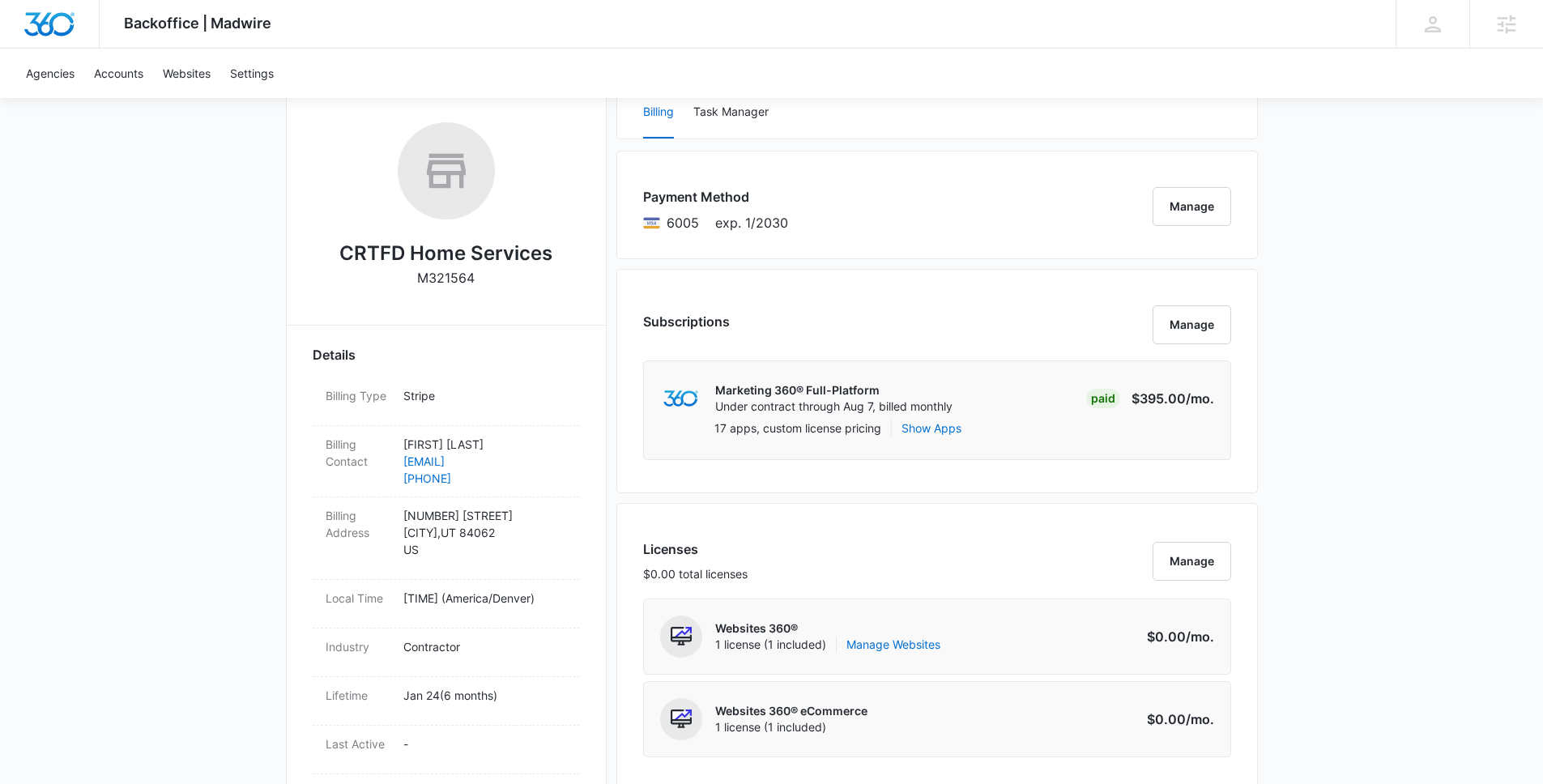 scroll, scrollTop: 0, scrollLeft: 0, axis: both 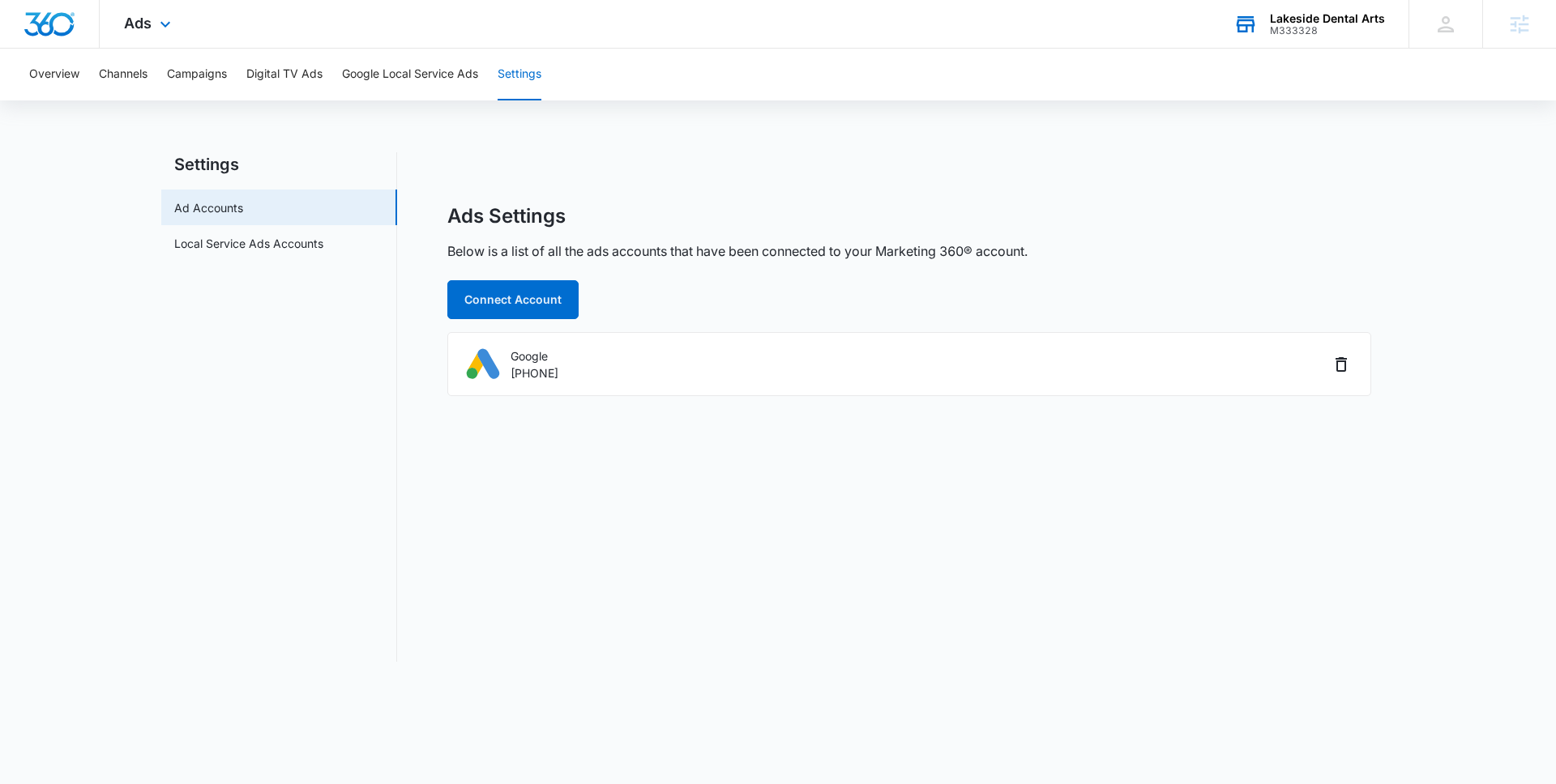 click on "M333328" at bounding box center (1327, 31) 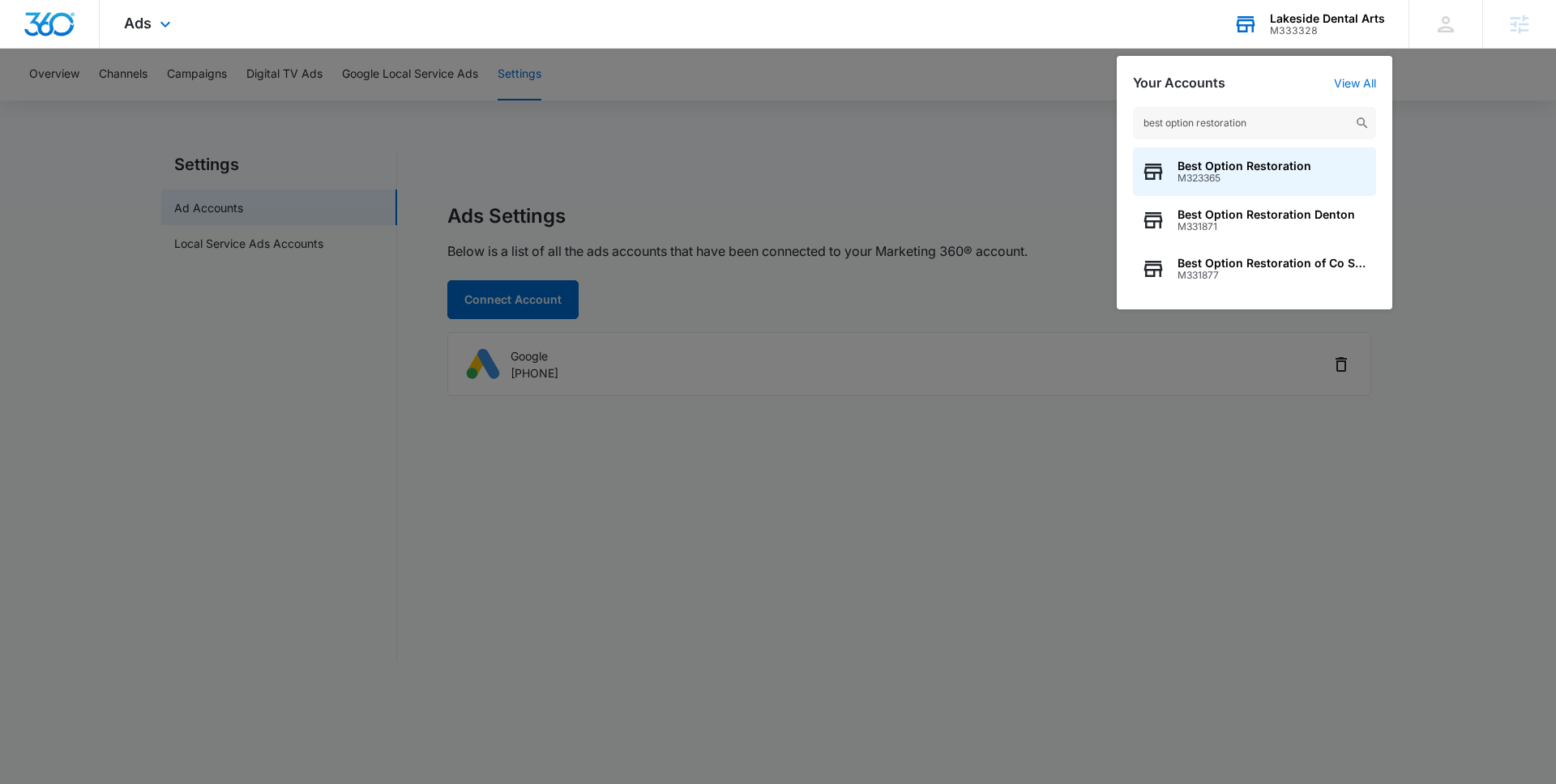 type on "best option restoration" 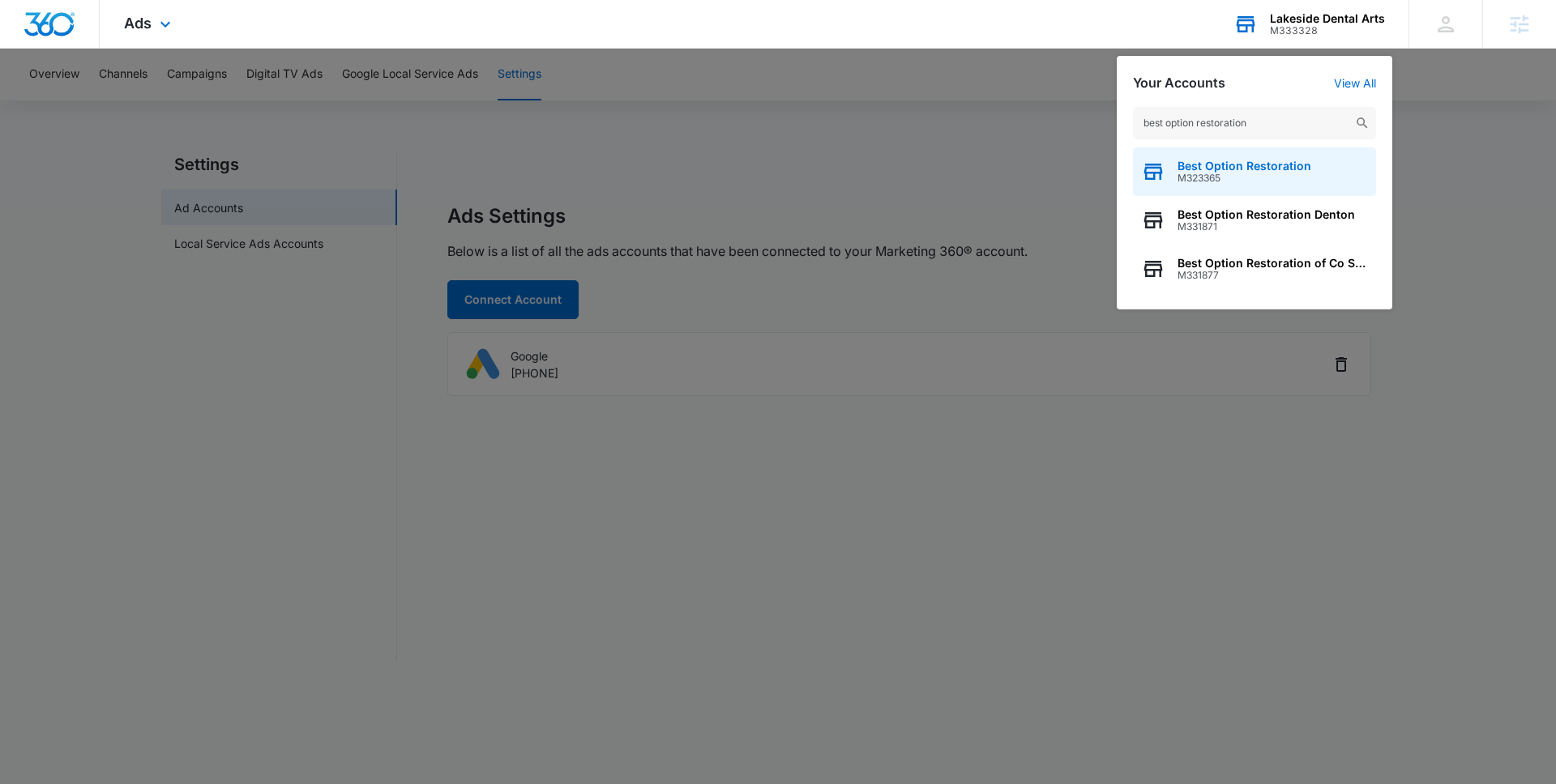 click on "Best Option Restoration" at bounding box center (1244, 166) 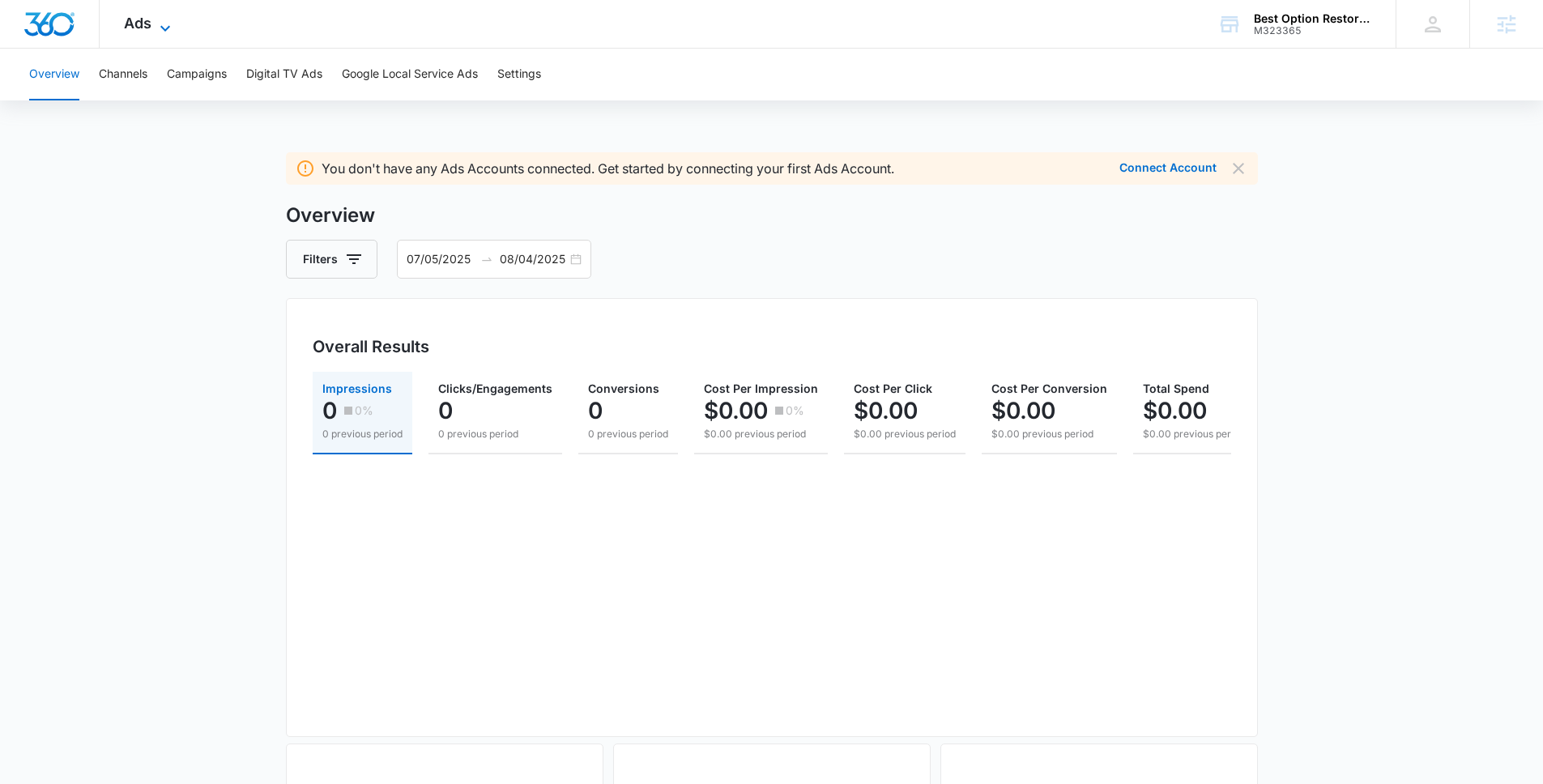 click on "Ads Apps Reputation Forms CRM Email Social POS Content Ads Intelligence Files Brand Settings" at bounding box center (149, 23) 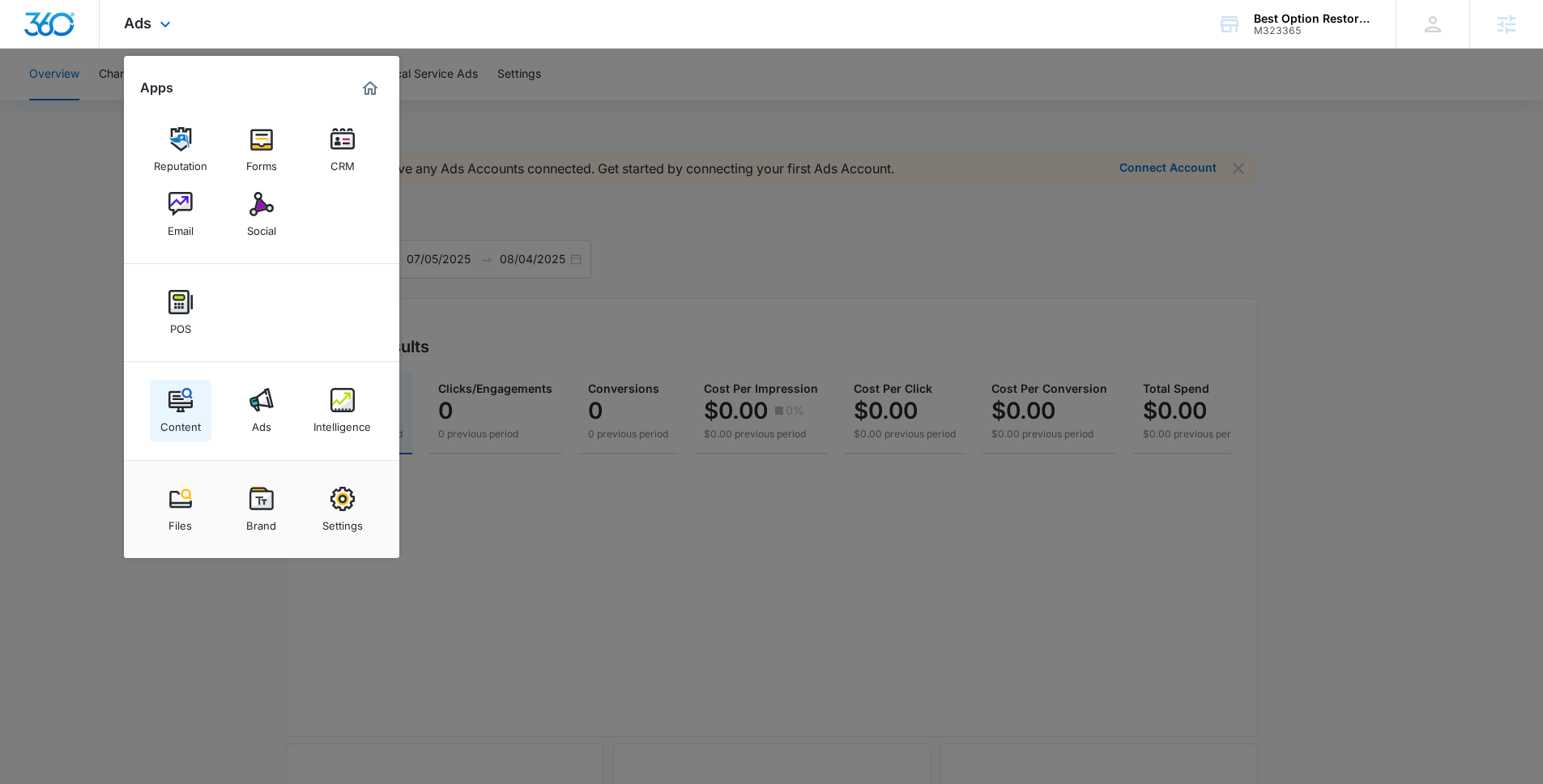 click at bounding box center [181, 400] 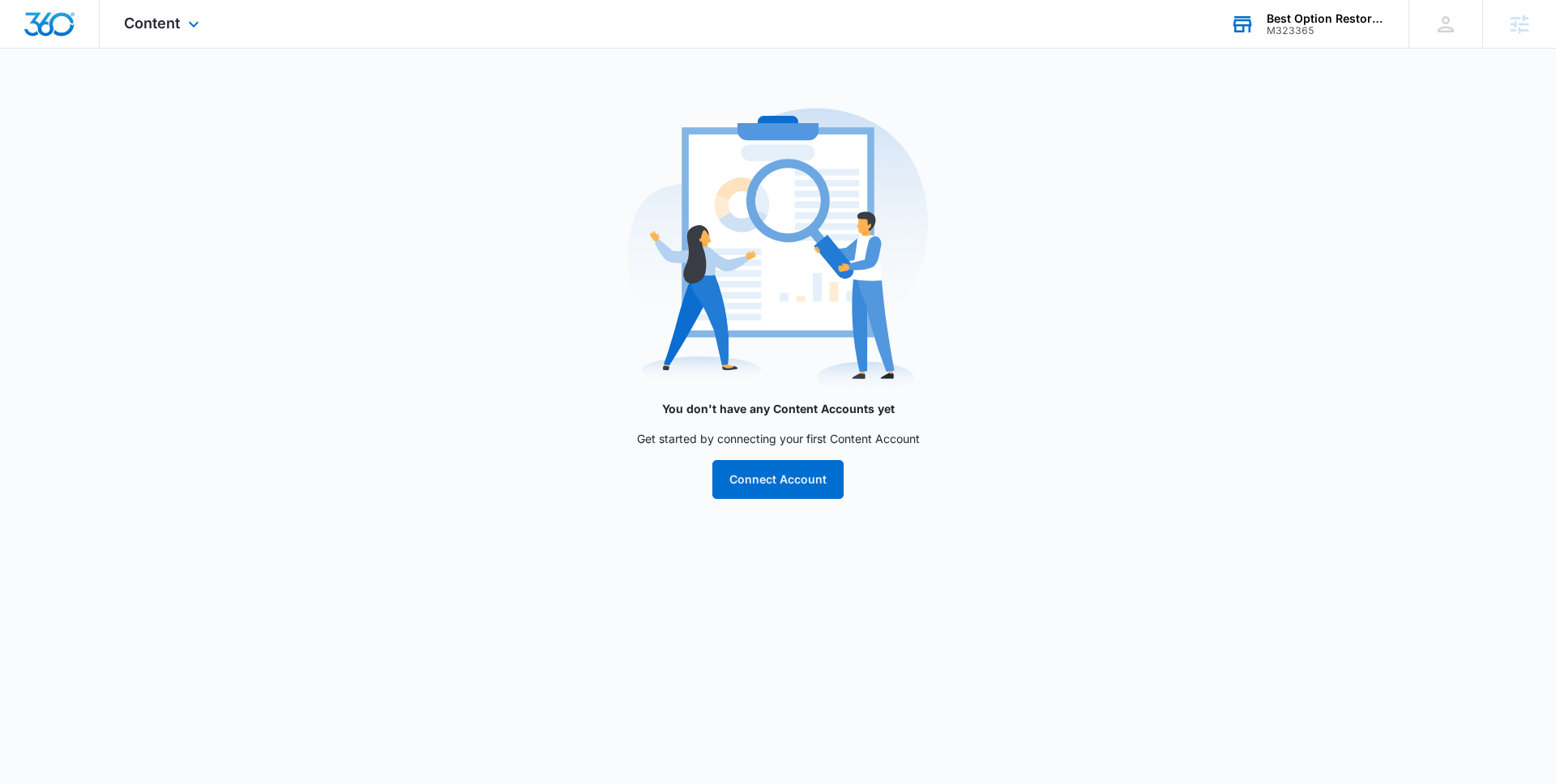 click on "M323365" at bounding box center [1326, 31] 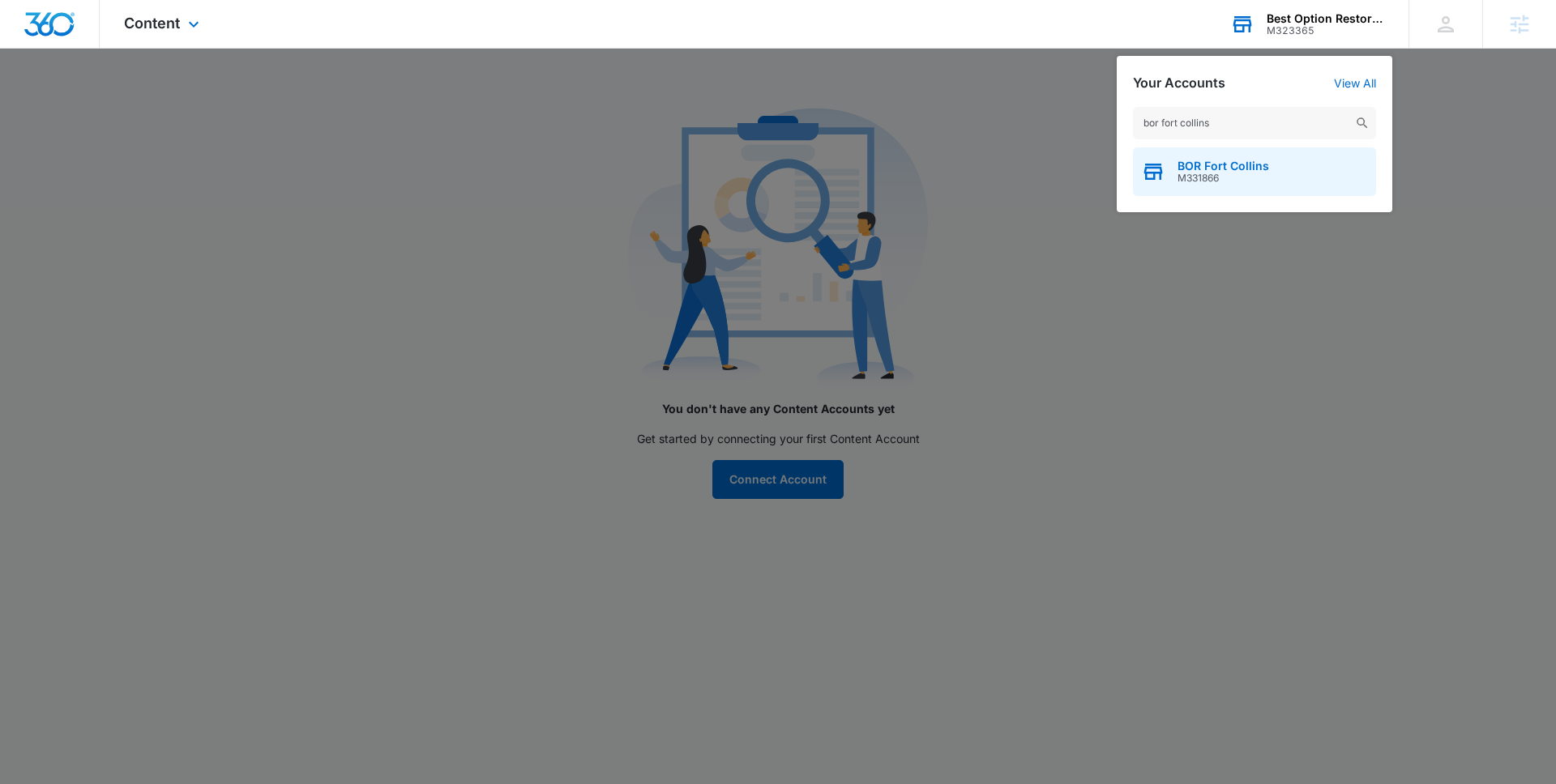 type on "bor fort collins" 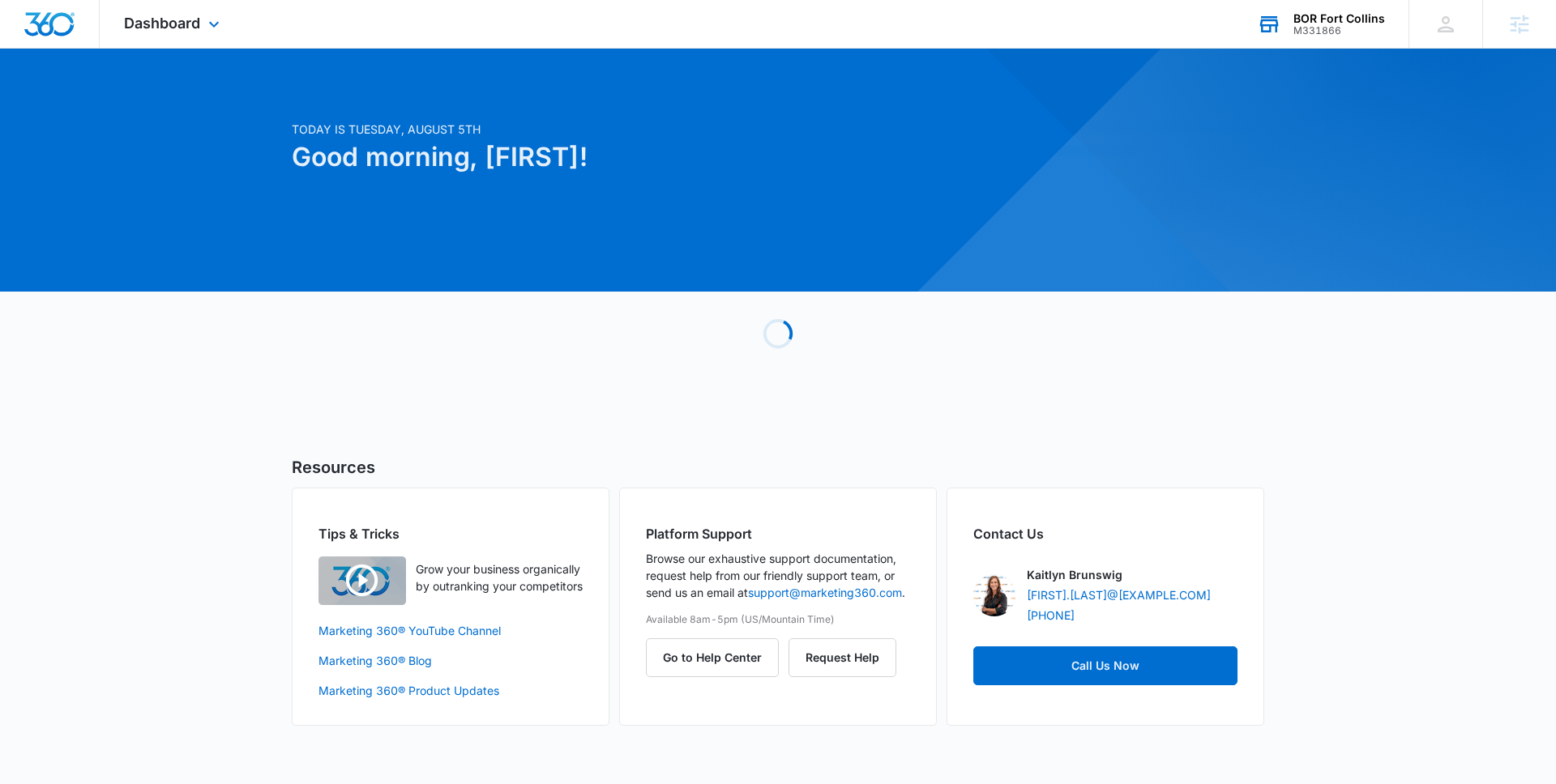 click on "Dashboard Apps Reputation Forms CRM Email Social Payments POS Ads Intelligence Files Brand Settings" at bounding box center [173, 23] 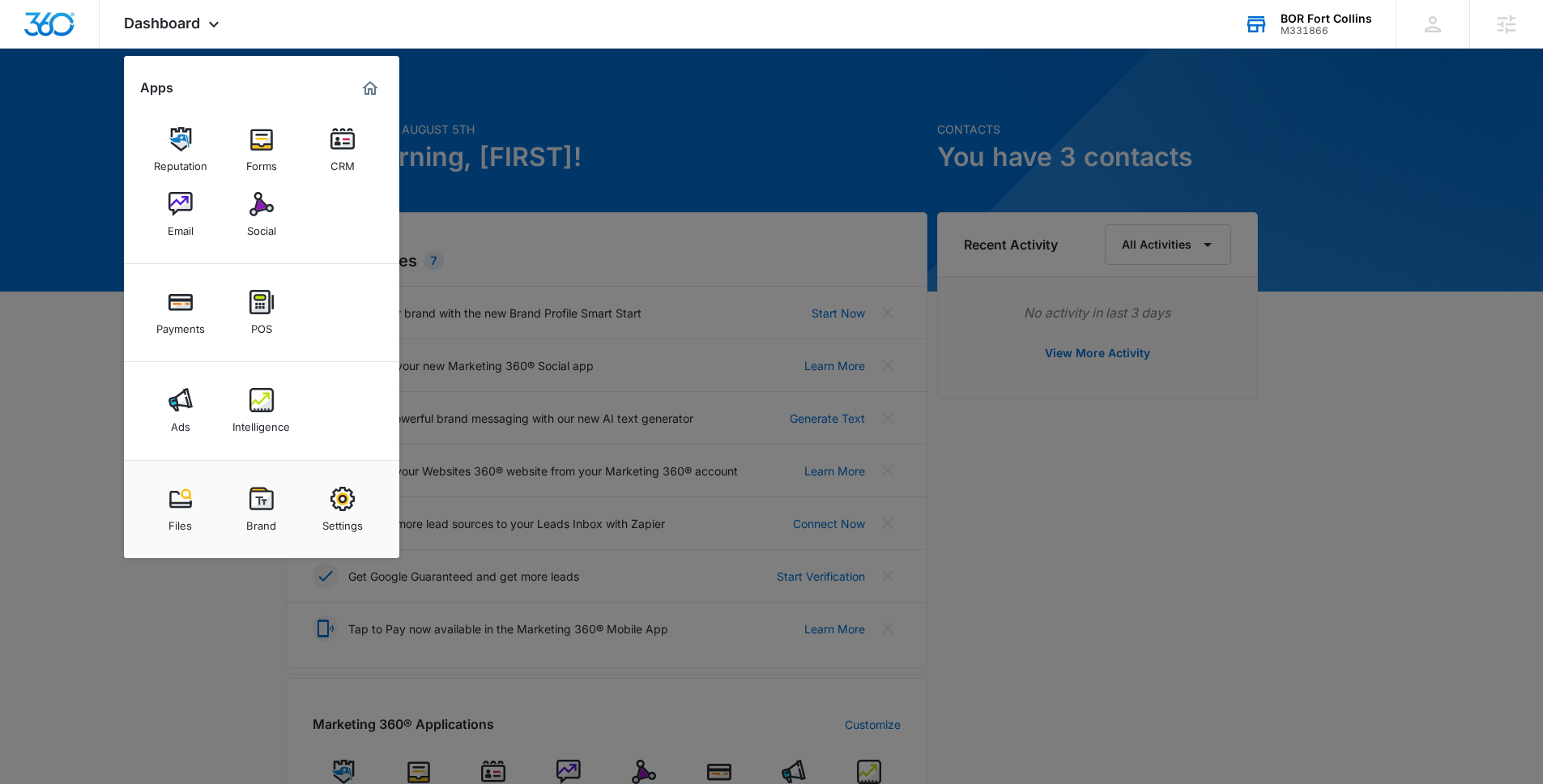 click on "M331866" at bounding box center [1326, 31] 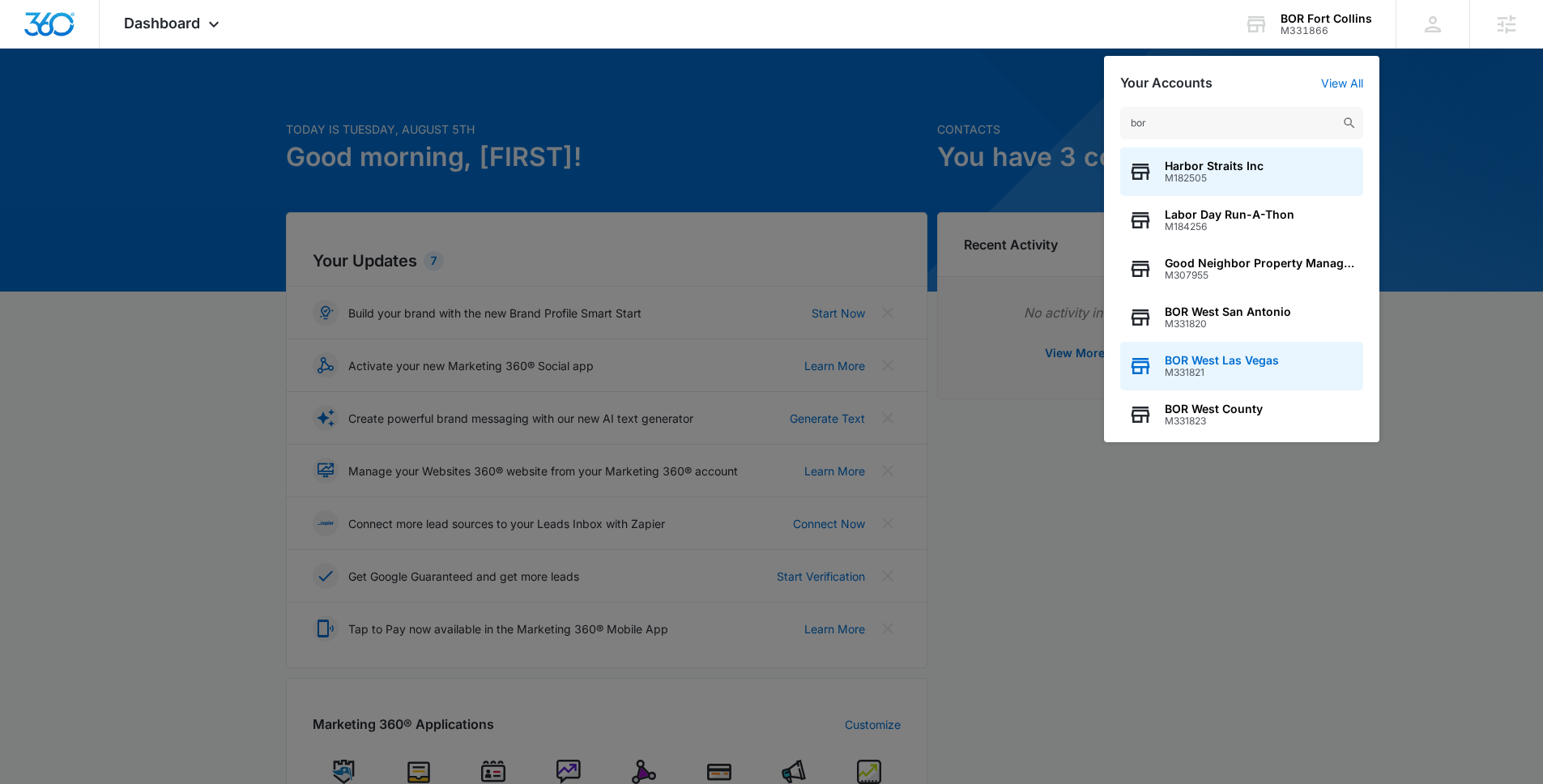 type on "bor" 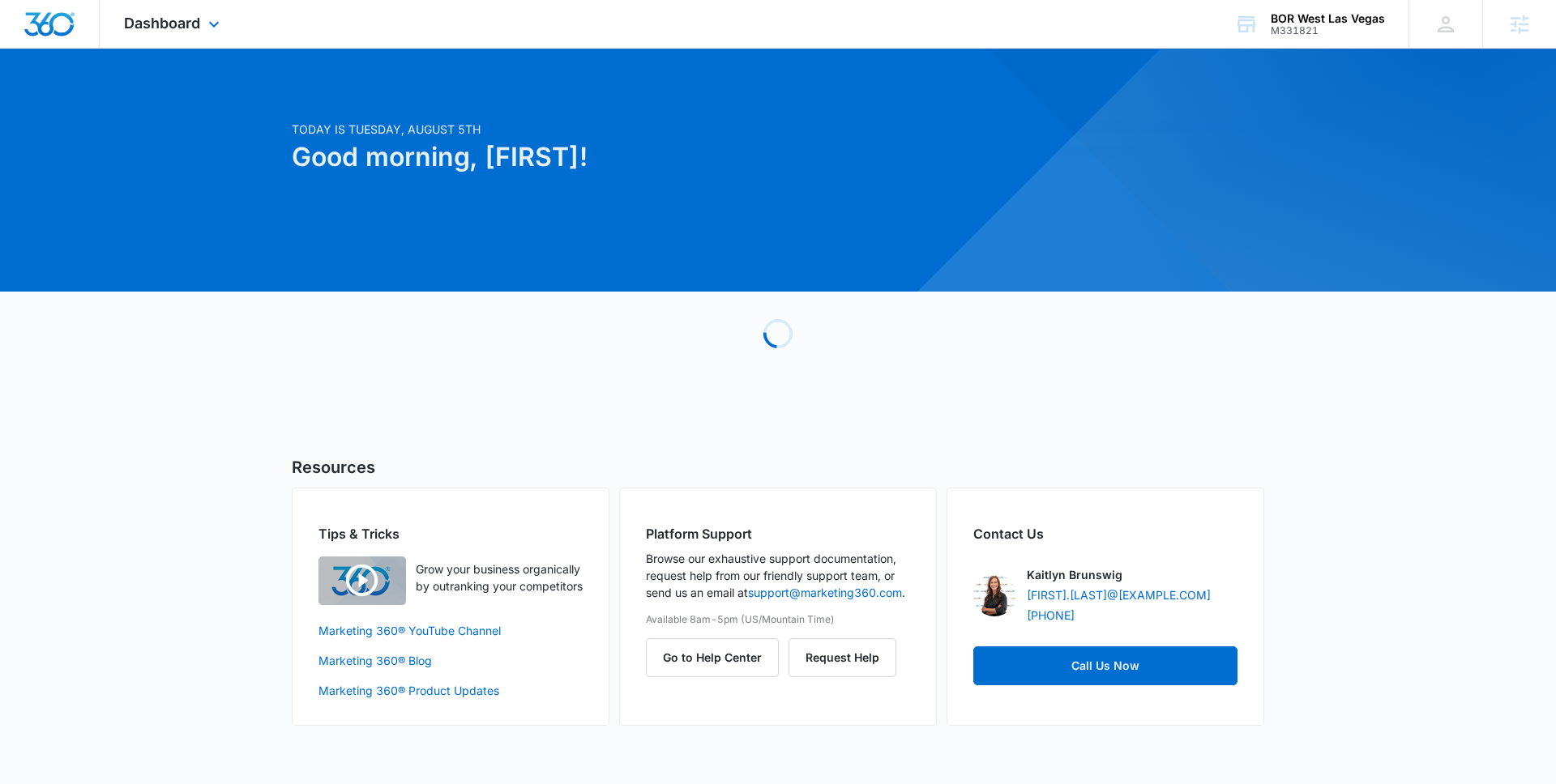 click on "Dashboard Apps Reputation Forms CRM Email Social Payments POS Ads Intelligence Files Brand Settings" at bounding box center (173, 23) 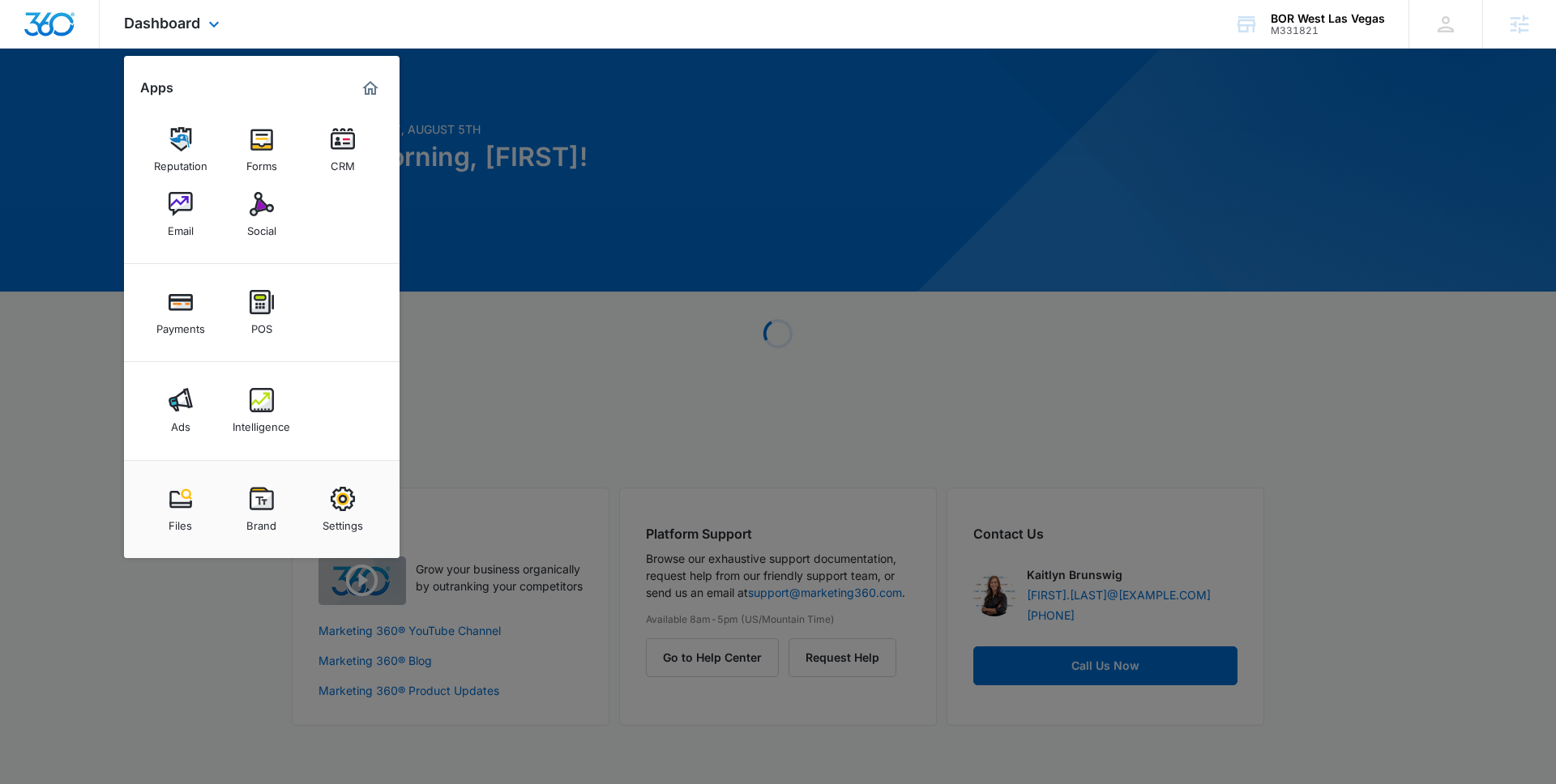 click on "Dashboard Apps Reputation Forms CRM Email Social Payments POS Ads Intelligence Files Brand Settings" at bounding box center [173, 23] 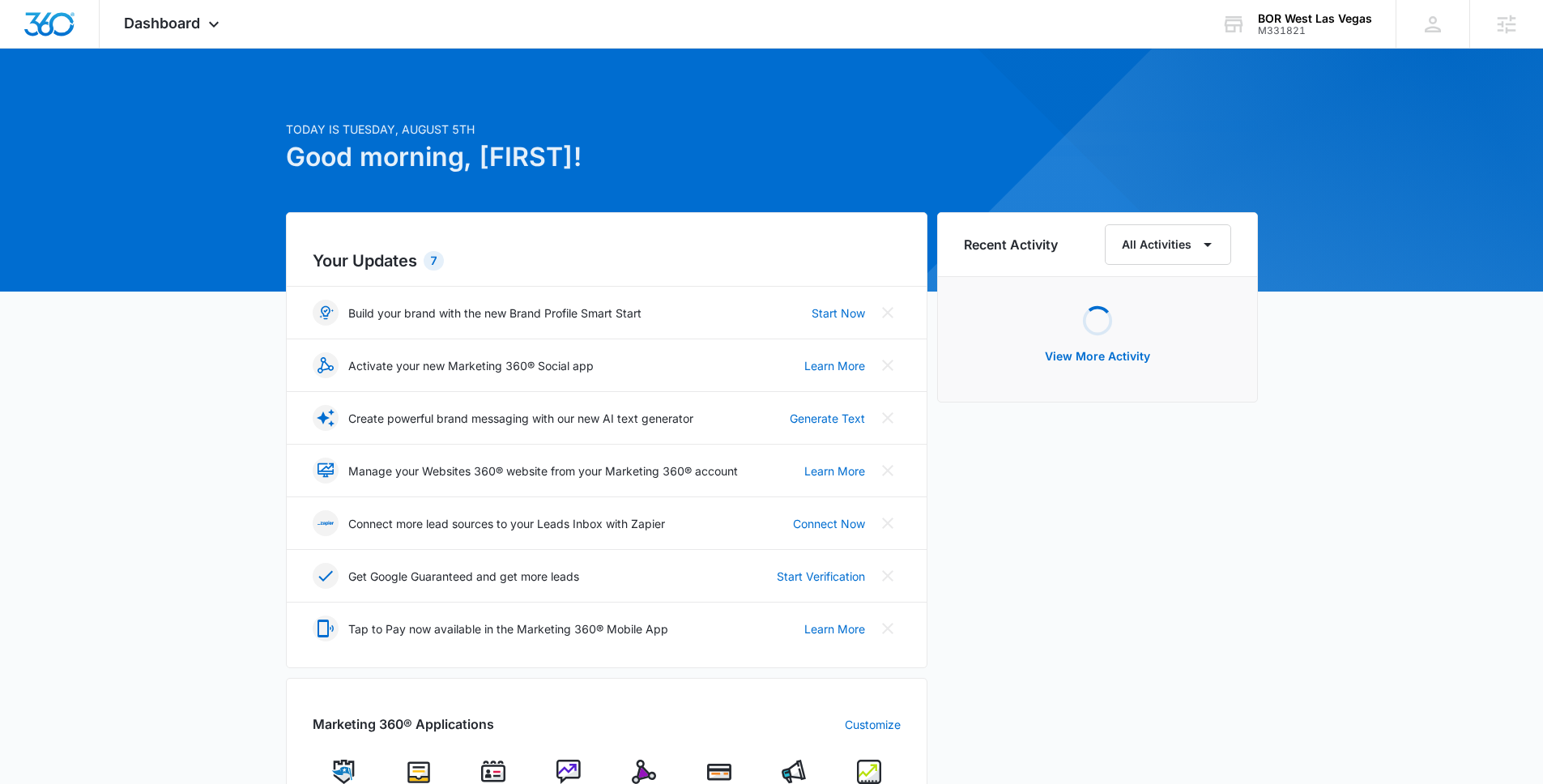 click on "Today is Tuesday, August 5th Good morning, Kaitlyn! Your Updates 7 Build your brand with the new Brand Profile Smart Start Start Now Activate your new Marketing 360® Social app Learn More Create powerful brand messaging with our new AI text generator Generate Text Manage your Websites 360® website from your Marketing 360® account Learn More Connect more lead sources to your Leads Inbox with Zapier Connect Now Get Google Guaranteed and get more leads Start Verification Tap to Pay now available in the Marketing 360® Mobile App Learn More Marketing 360® Applications Customize Reputation Forms CRM Email Social Payments Ads Intelligence Point of Sale Subscriptions & Licenses Upgrade Marketing 360® Full-Platform Your subscription will renew on  September 04, 2025 Recent Activity All Activities Loading View More Activity Resources Tips & Tricks Grow your business organically by outranking your competitors Marketing 360® YouTube Channel Marketing 360® Blog Marketing 360® Product Updates Platform Support ." at bounding box center (771, 749) 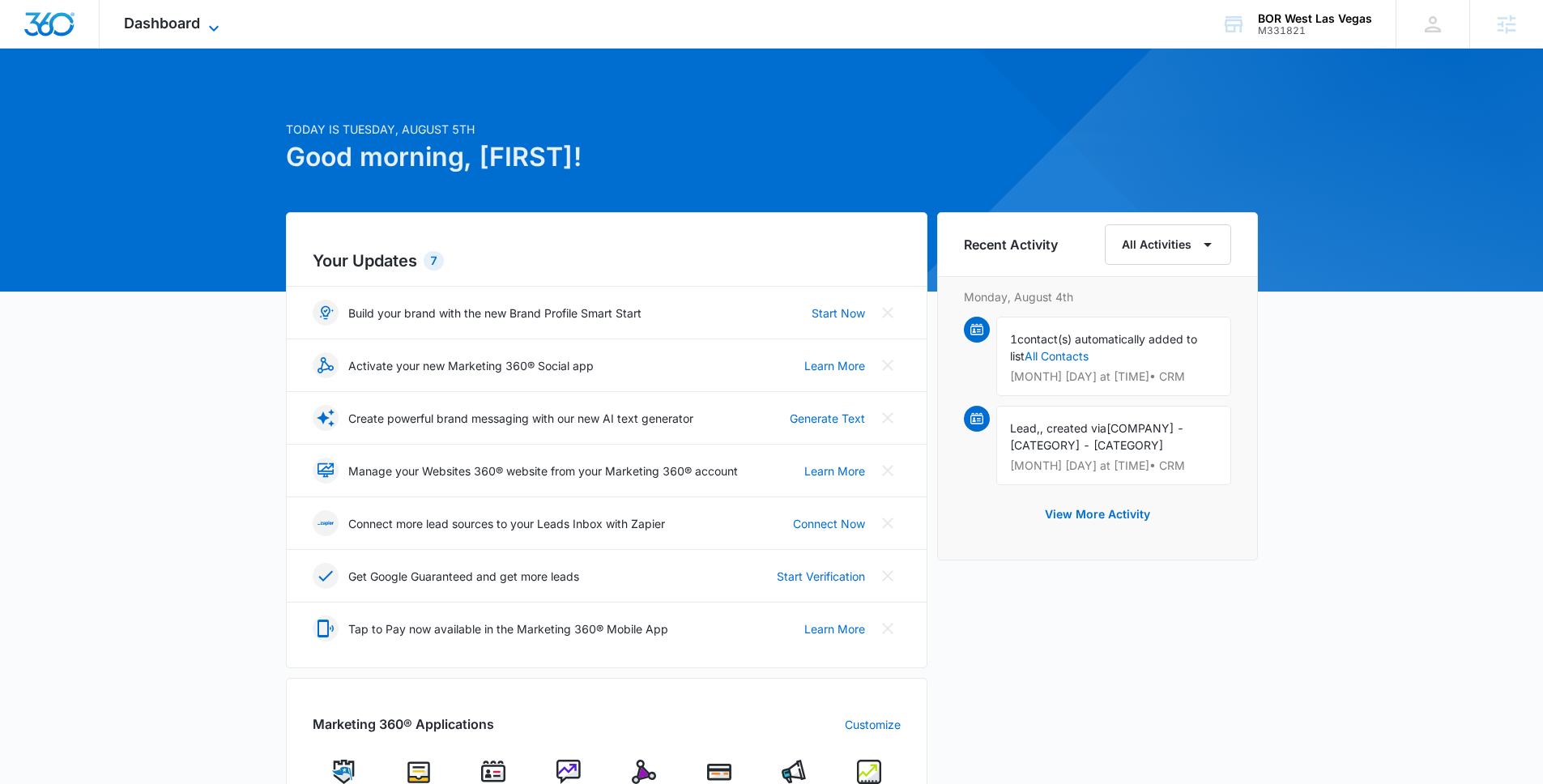click on "Dashboard" at bounding box center [162, 23] 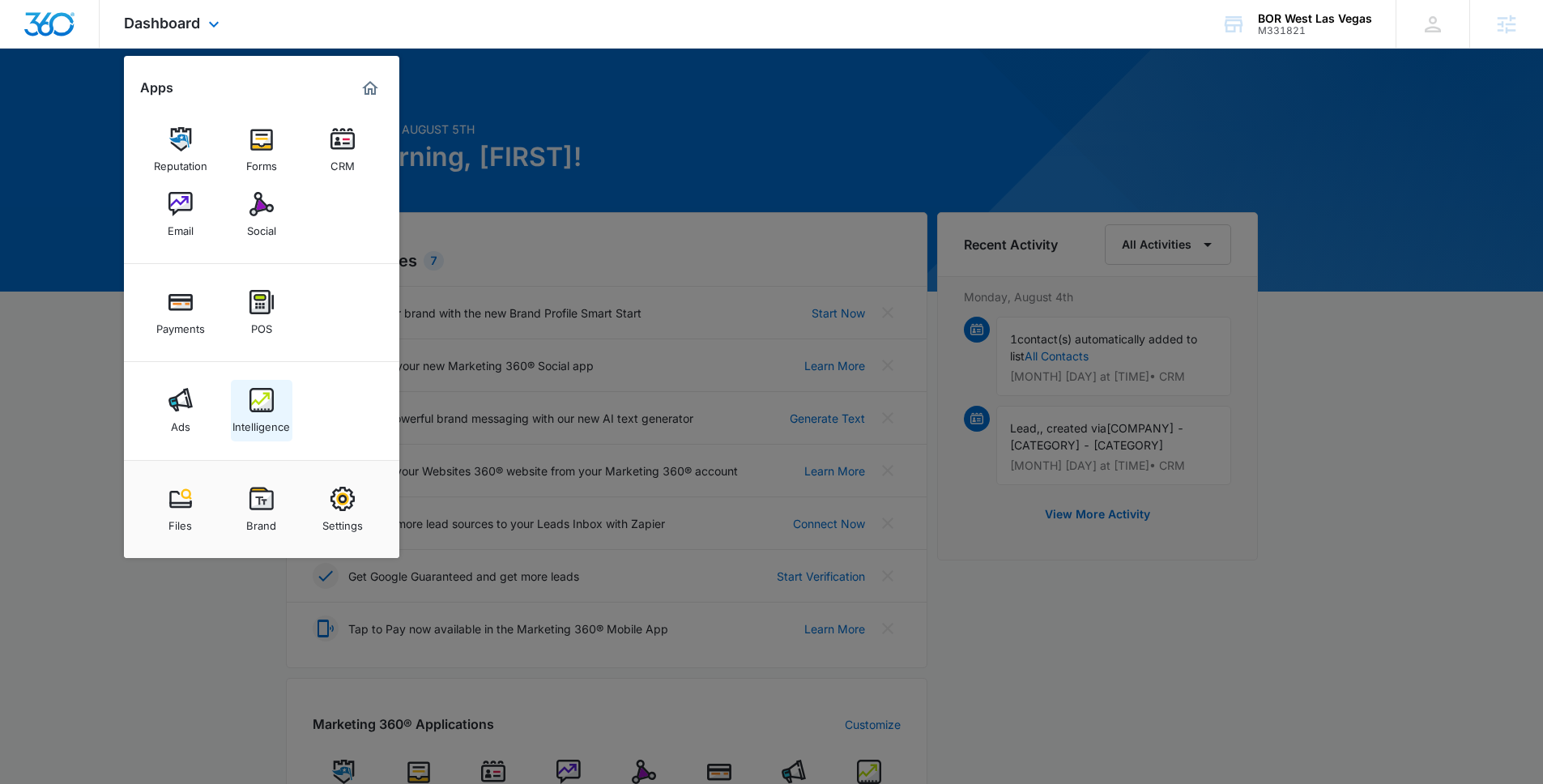 click on "Intelligence" at bounding box center (261, 423) 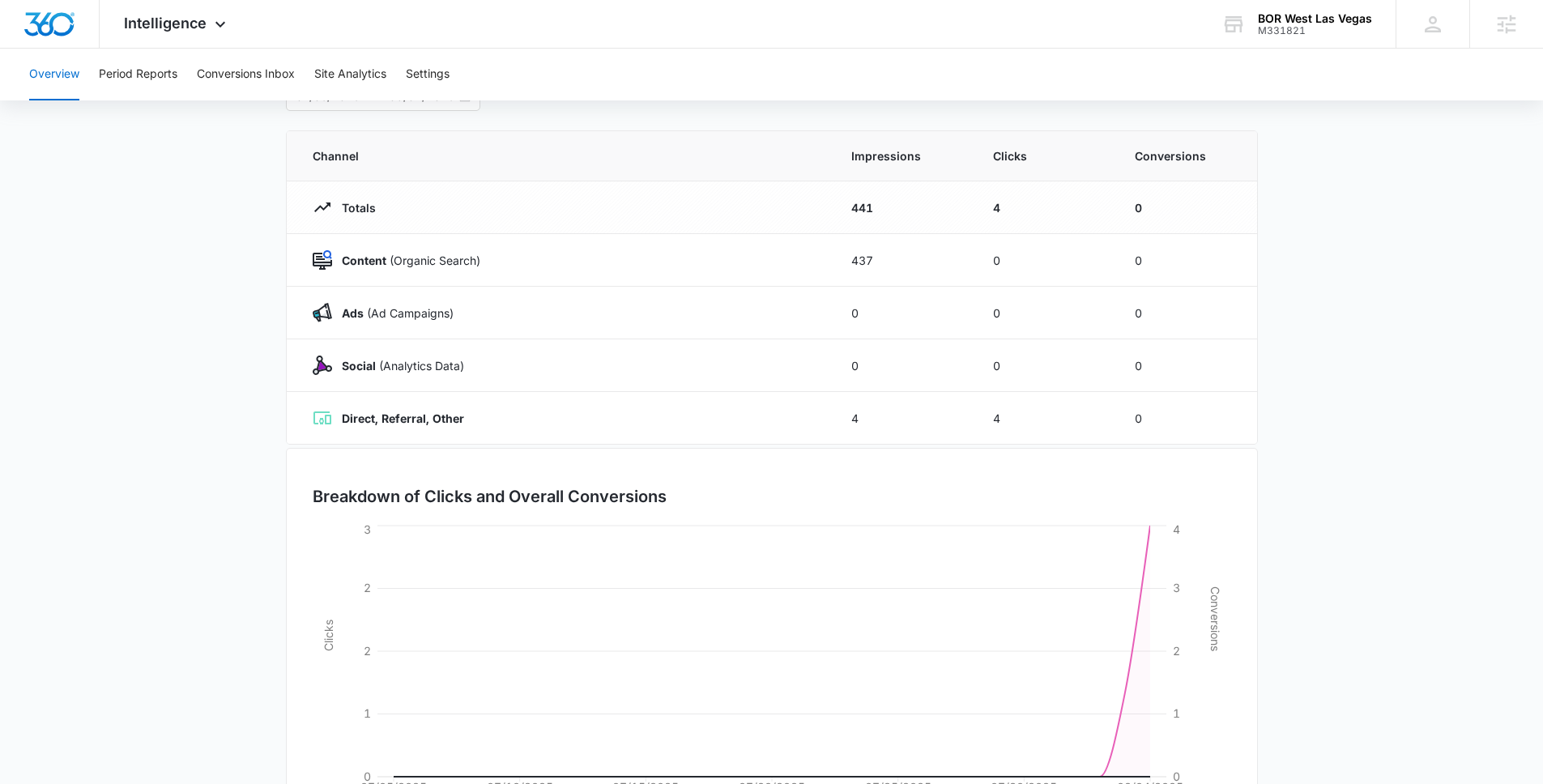 scroll, scrollTop: 0, scrollLeft: 0, axis: both 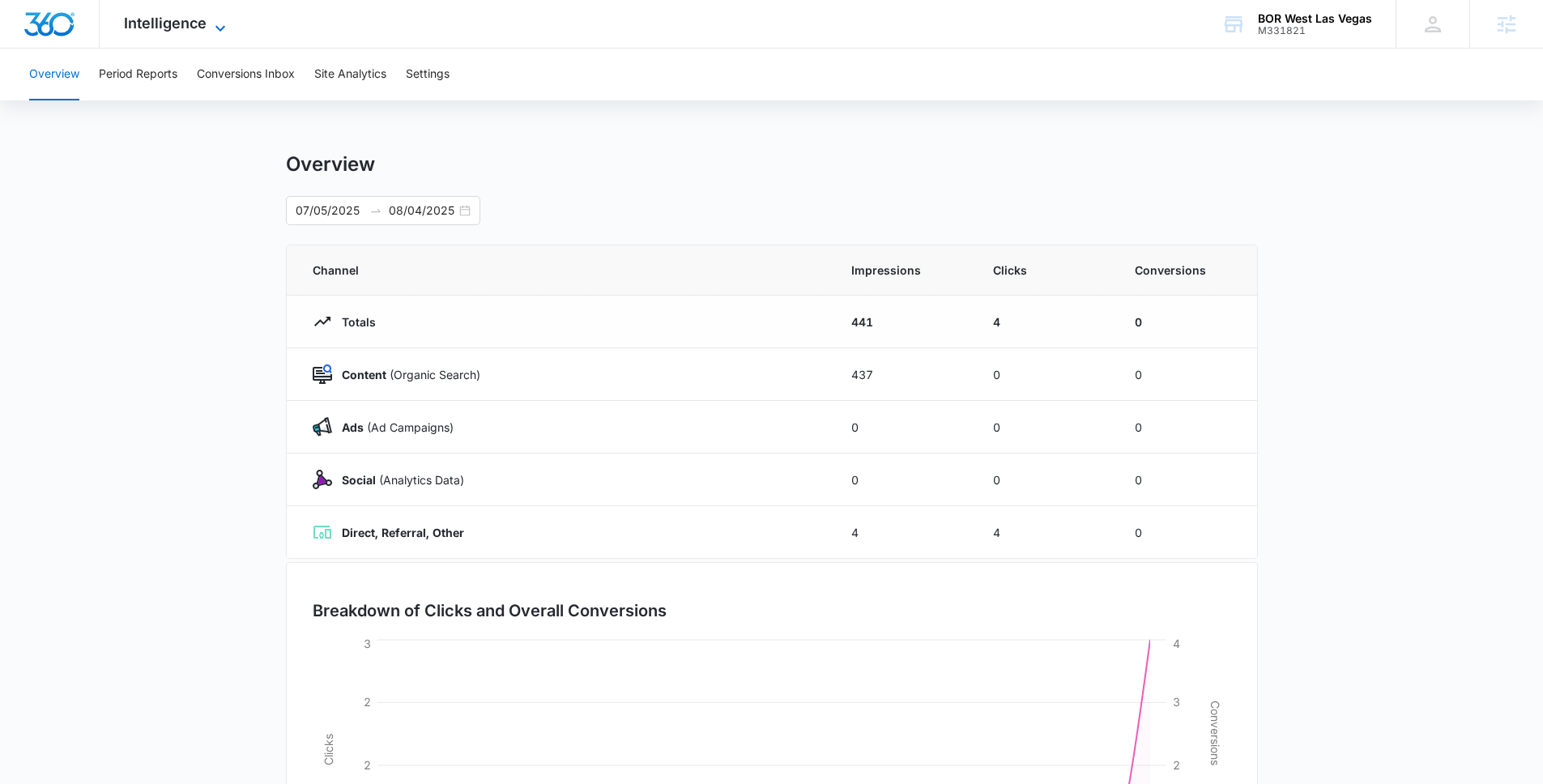 click 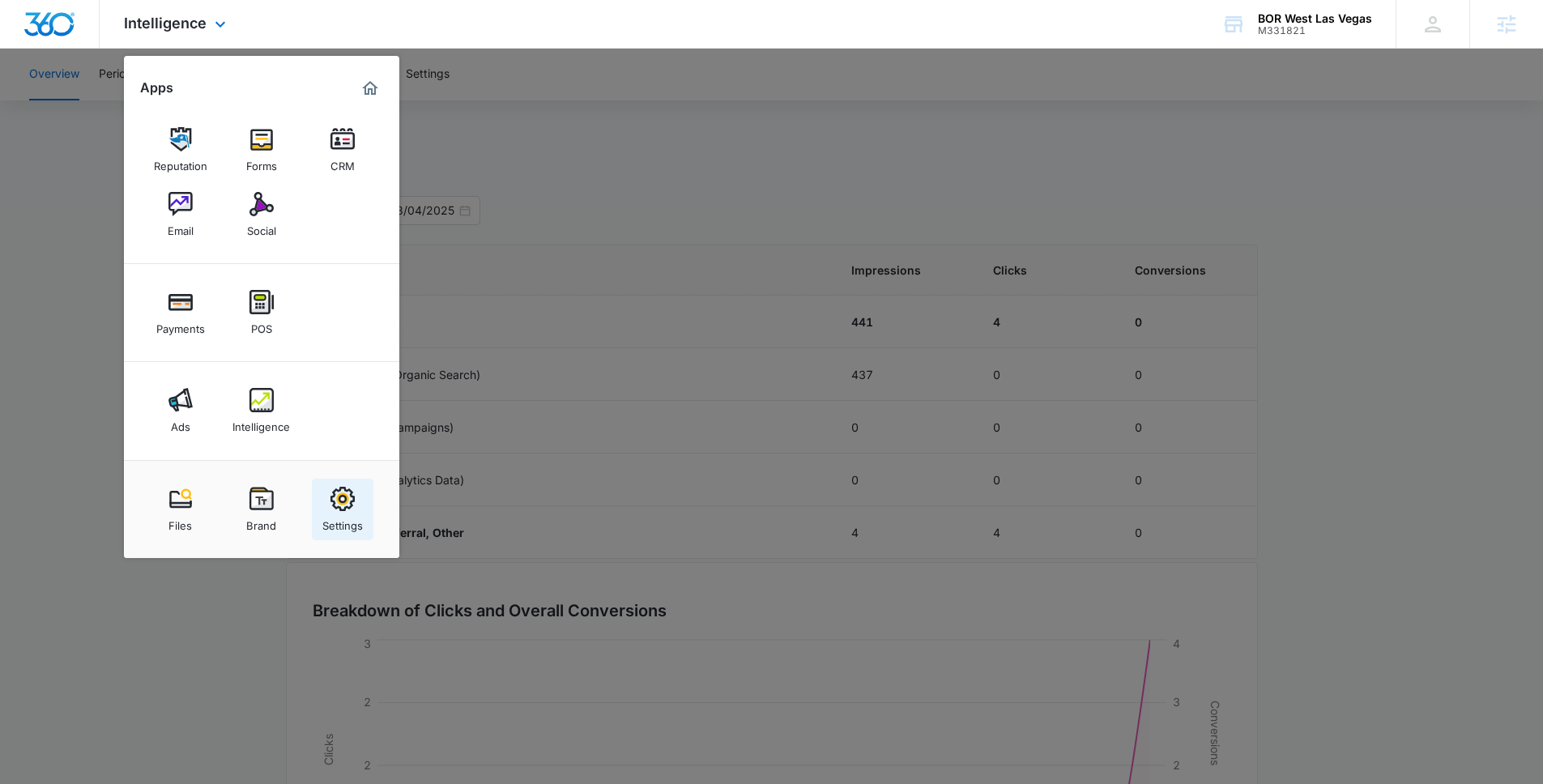 click on "Settings" at bounding box center [343, 522] 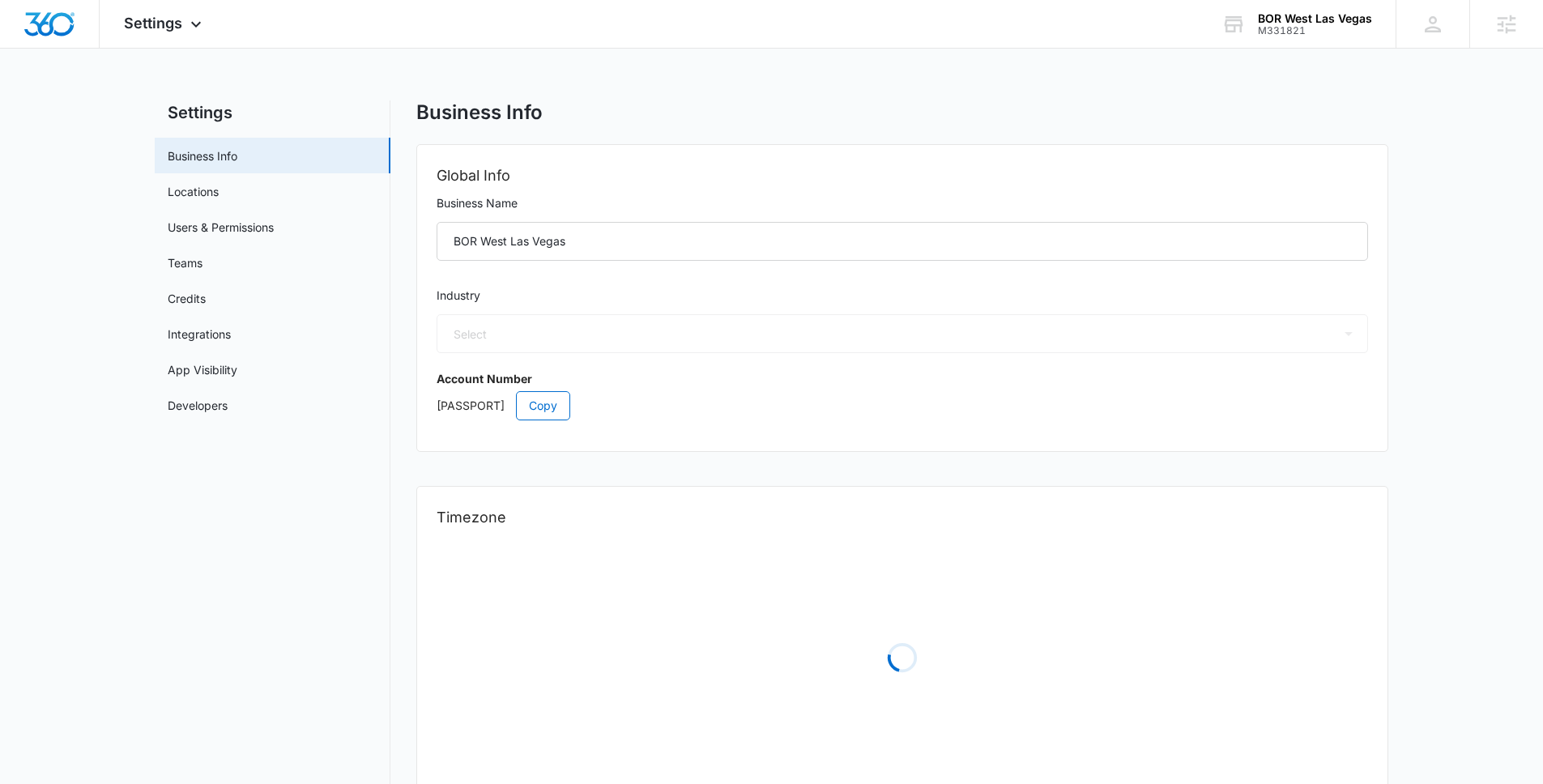 select on "4" 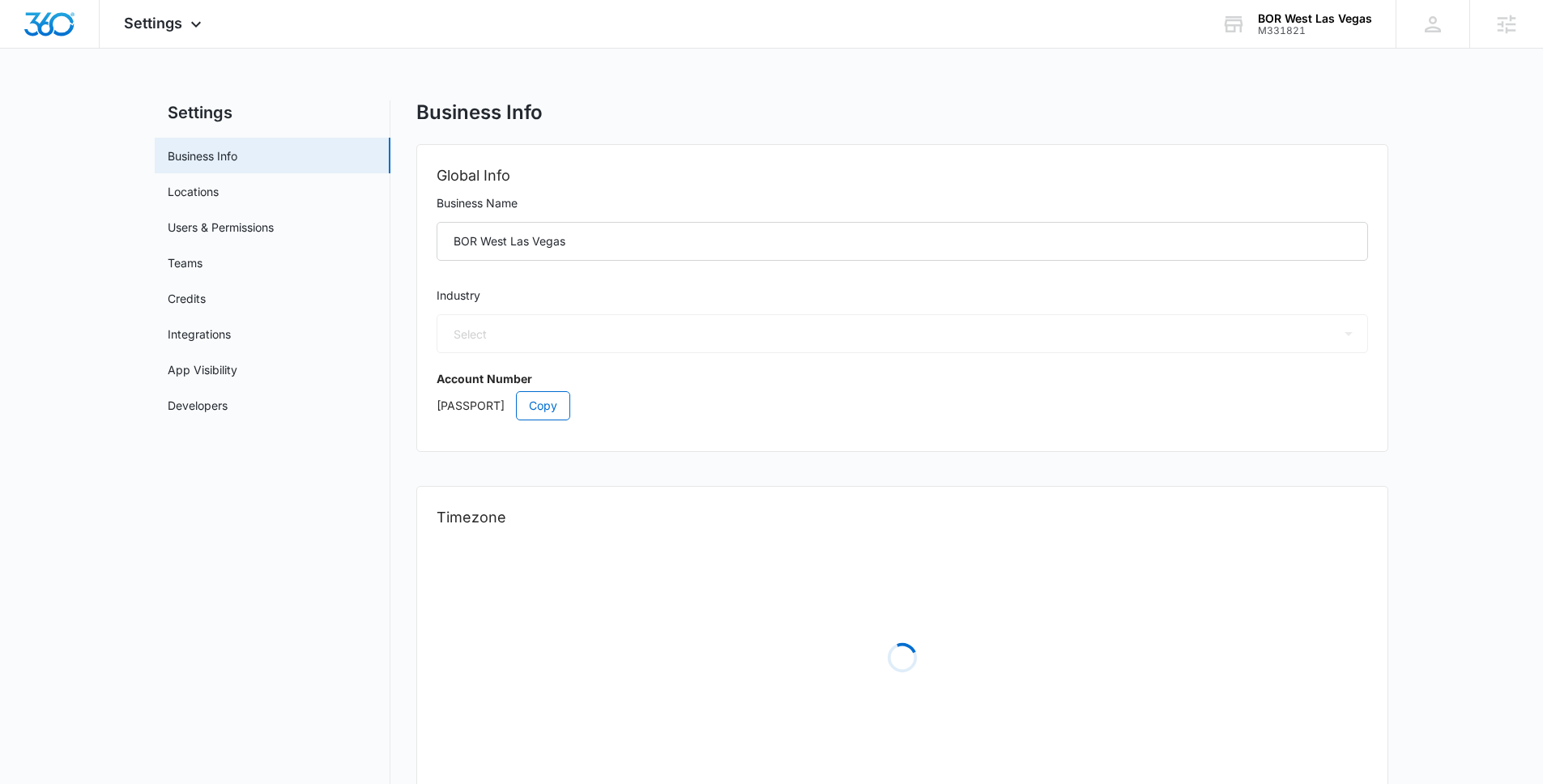 select on "US" 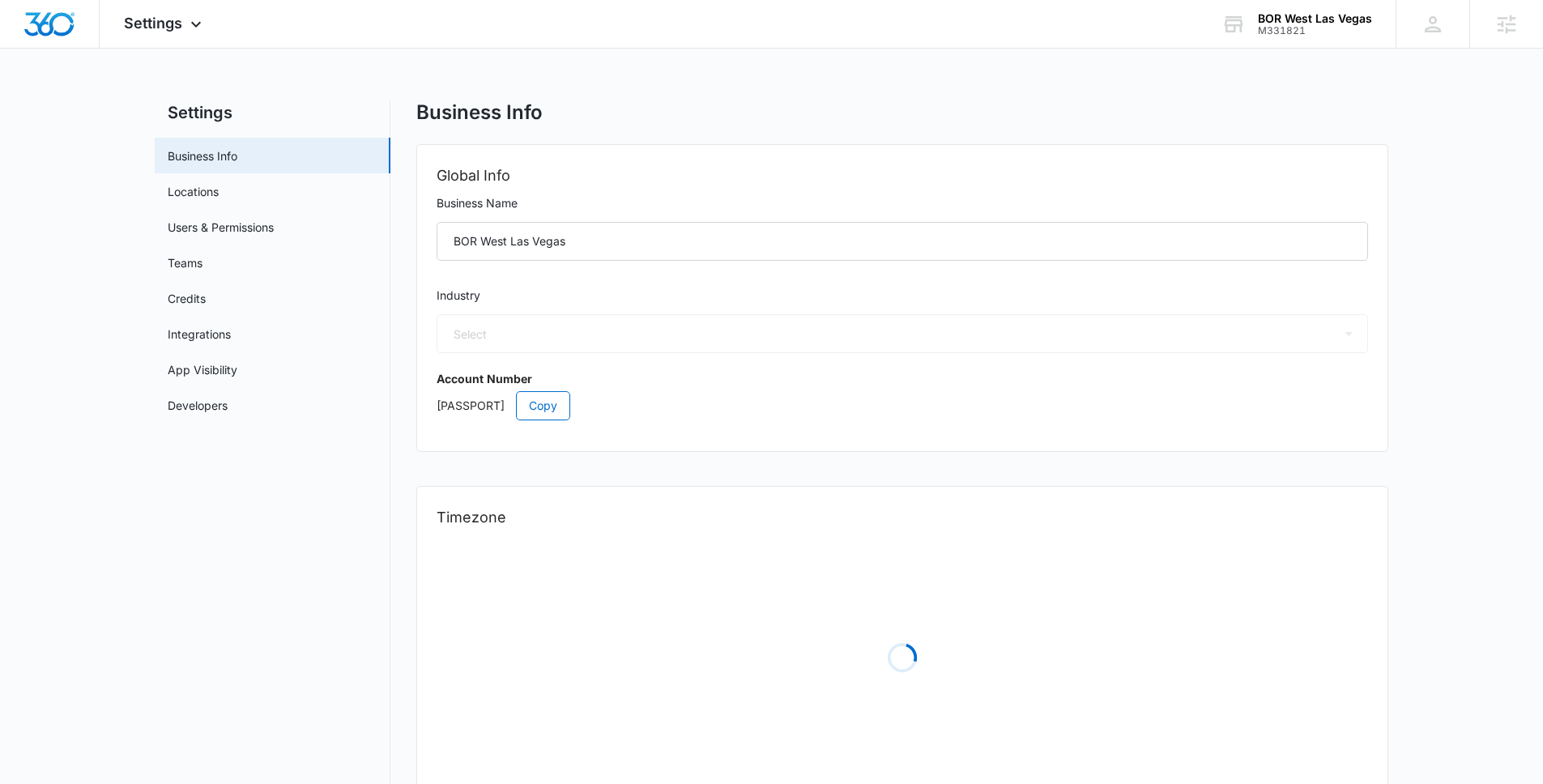 select on "America/Denver" 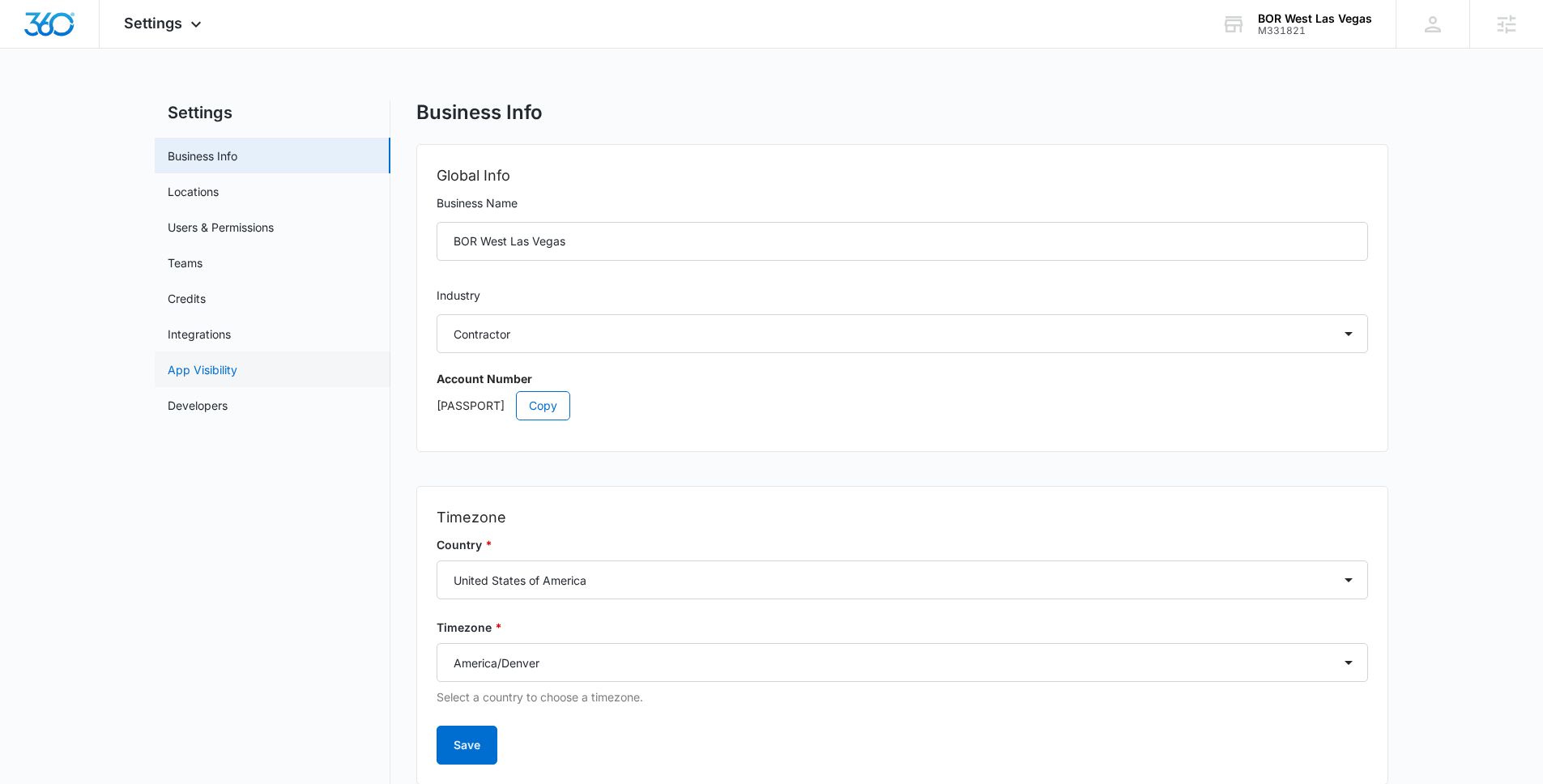 click on "App Visibility" at bounding box center (202, 369) 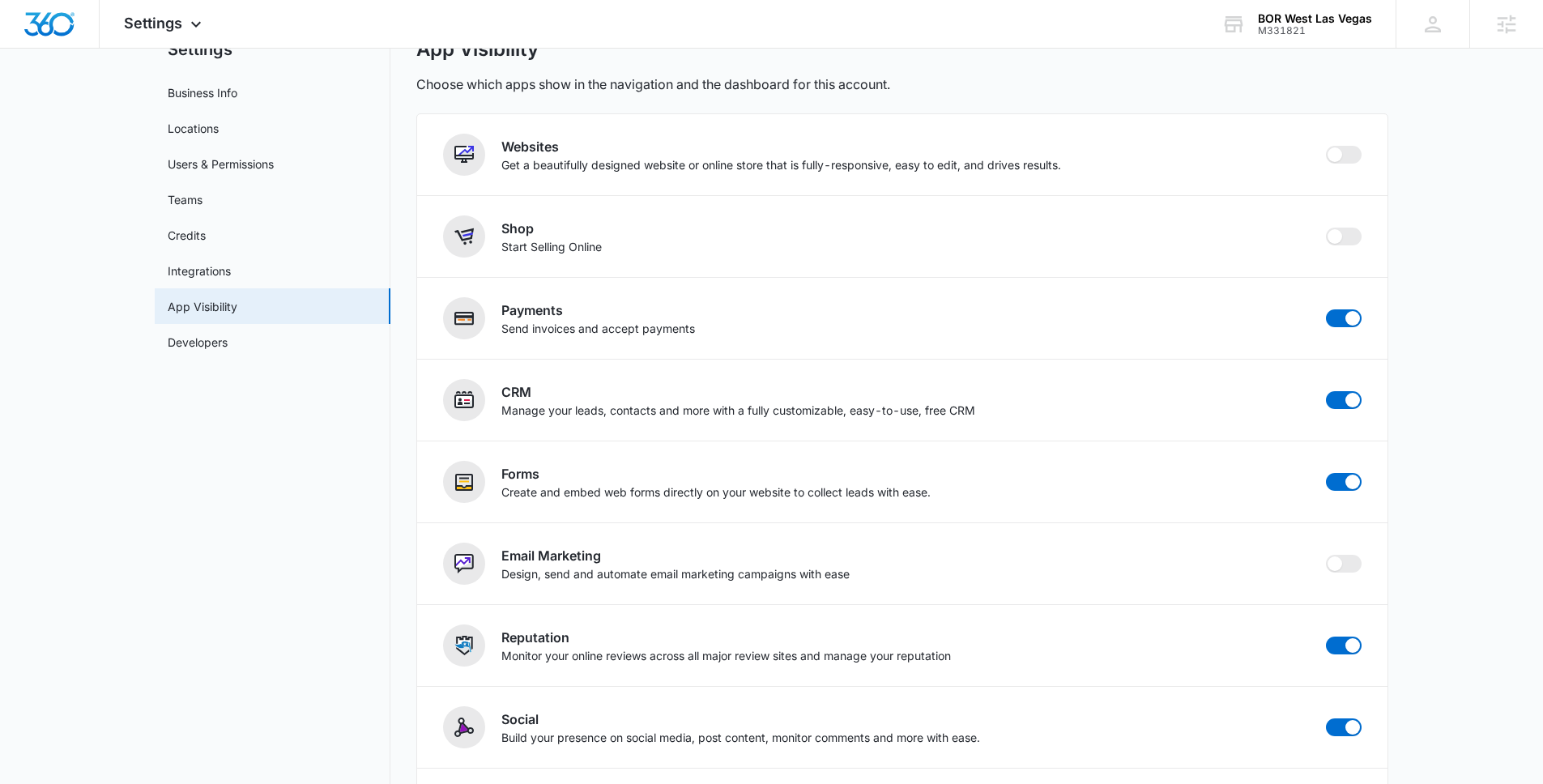 scroll, scrollTop: 0, scrollLeft: 0, axis: both 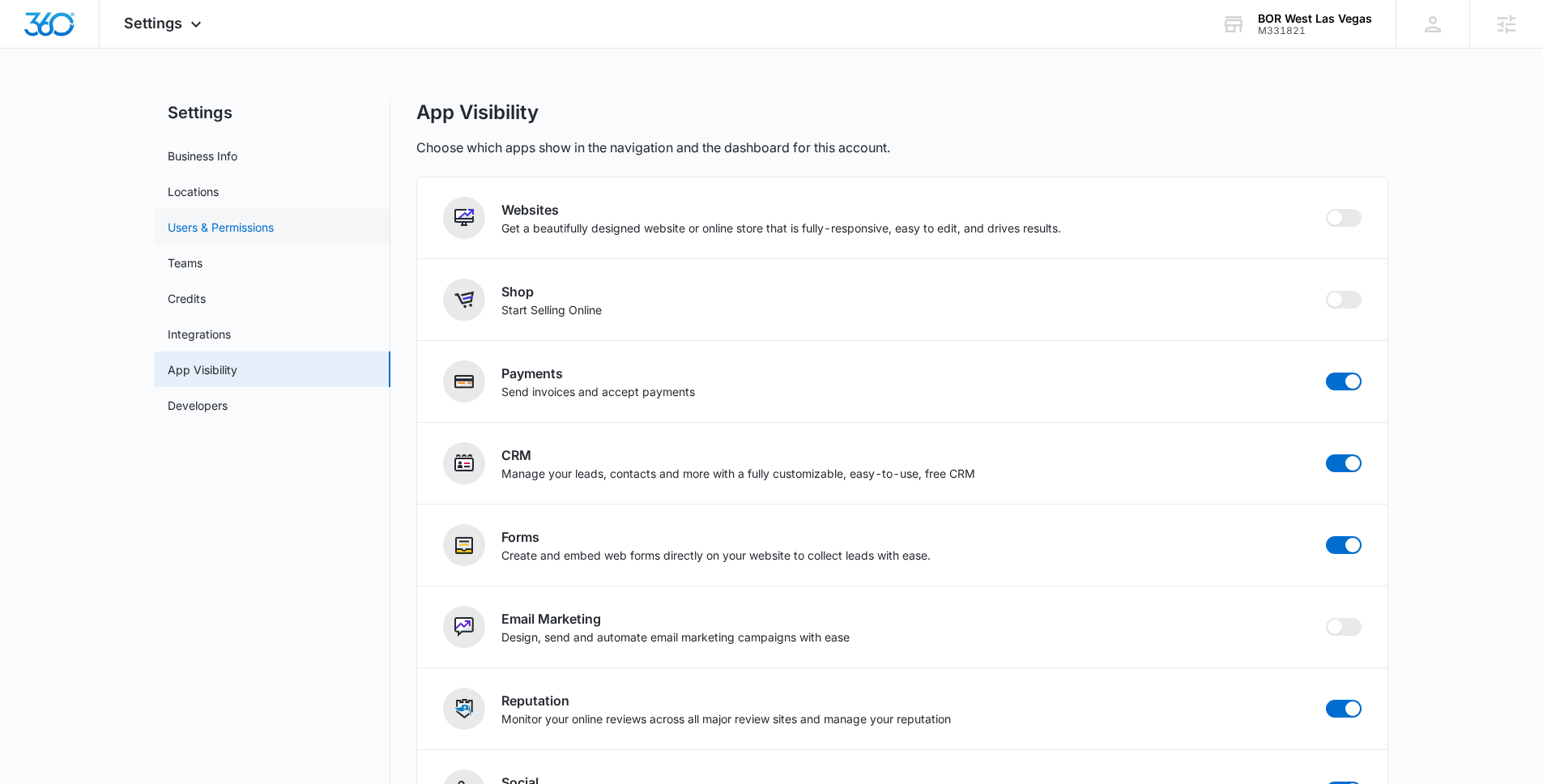 click on "Users & Permissions" at bounding box center (220, 227) 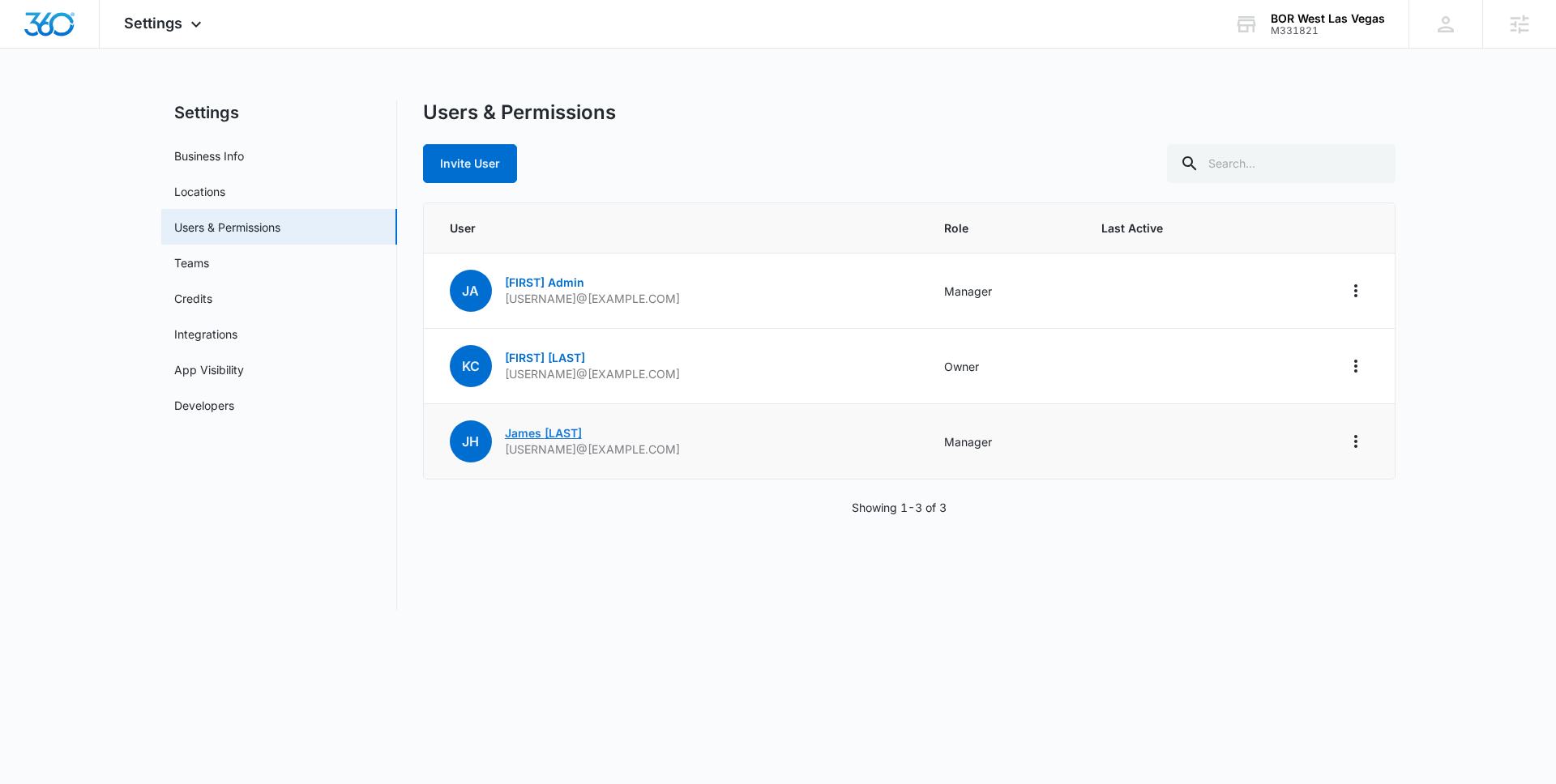 click on "James   Herold" at bounding box center (543, 432) 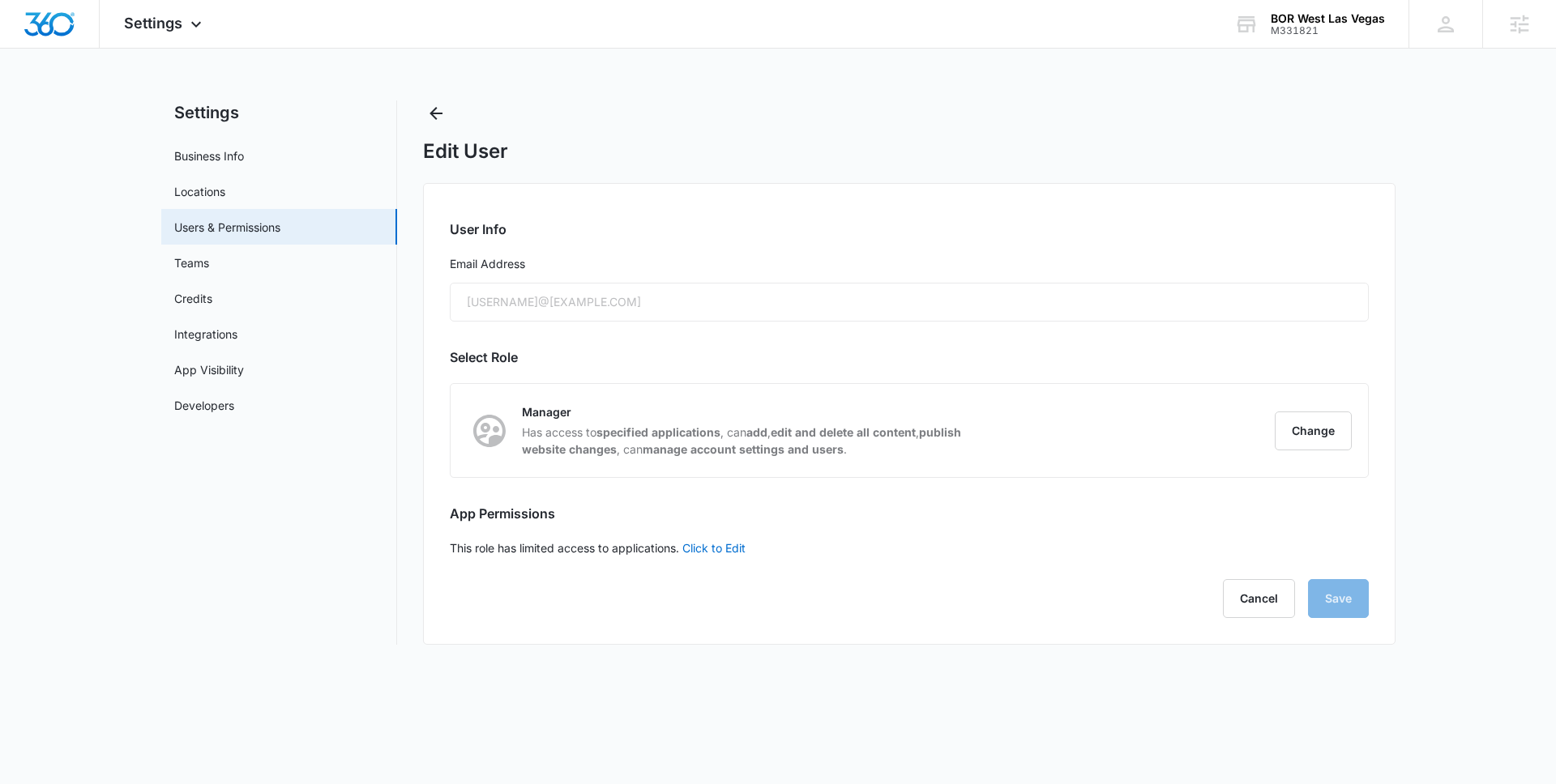 checkbox on "false" 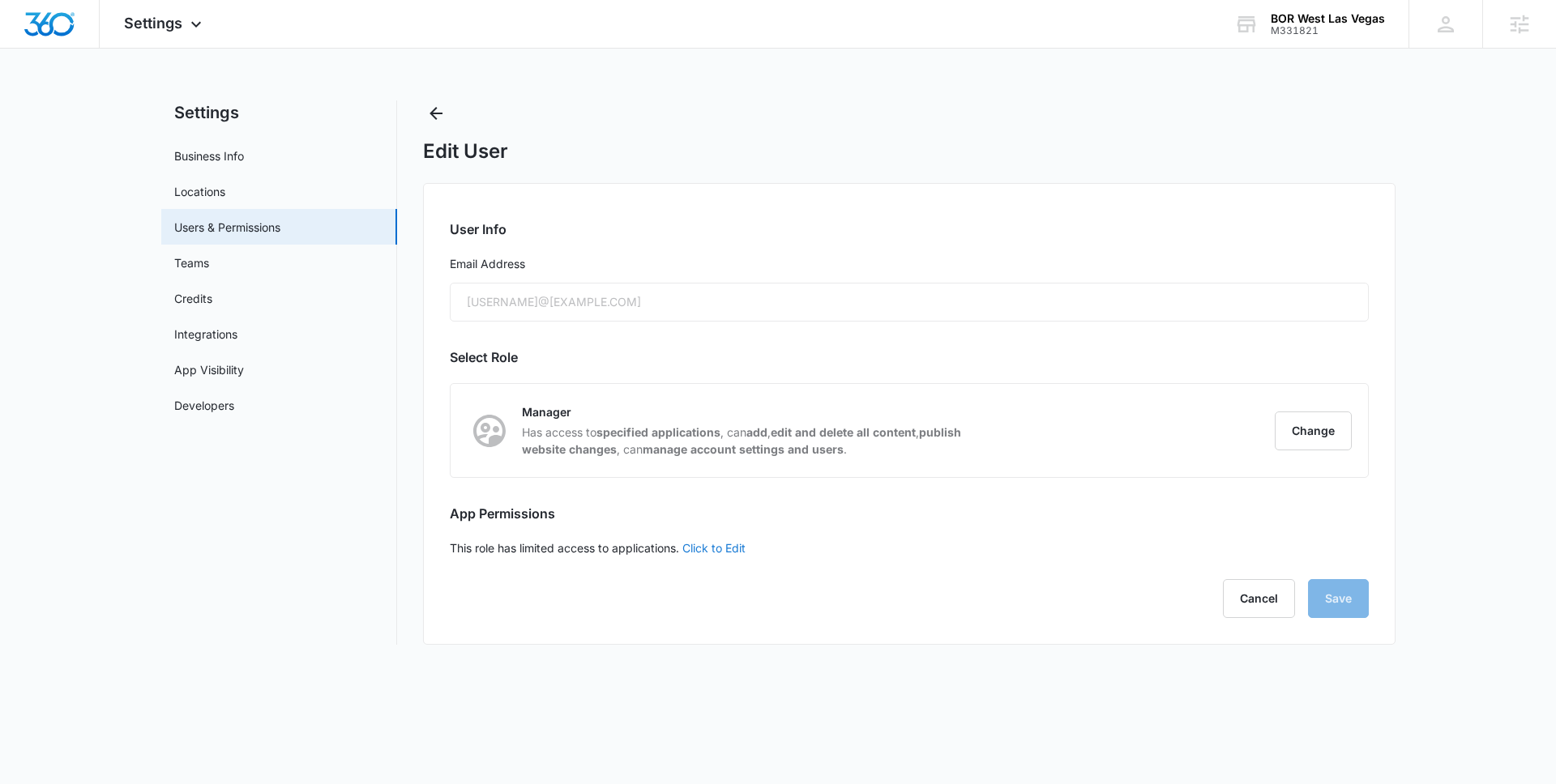 click on "Click to Edit" at bounding box center (714, 548) 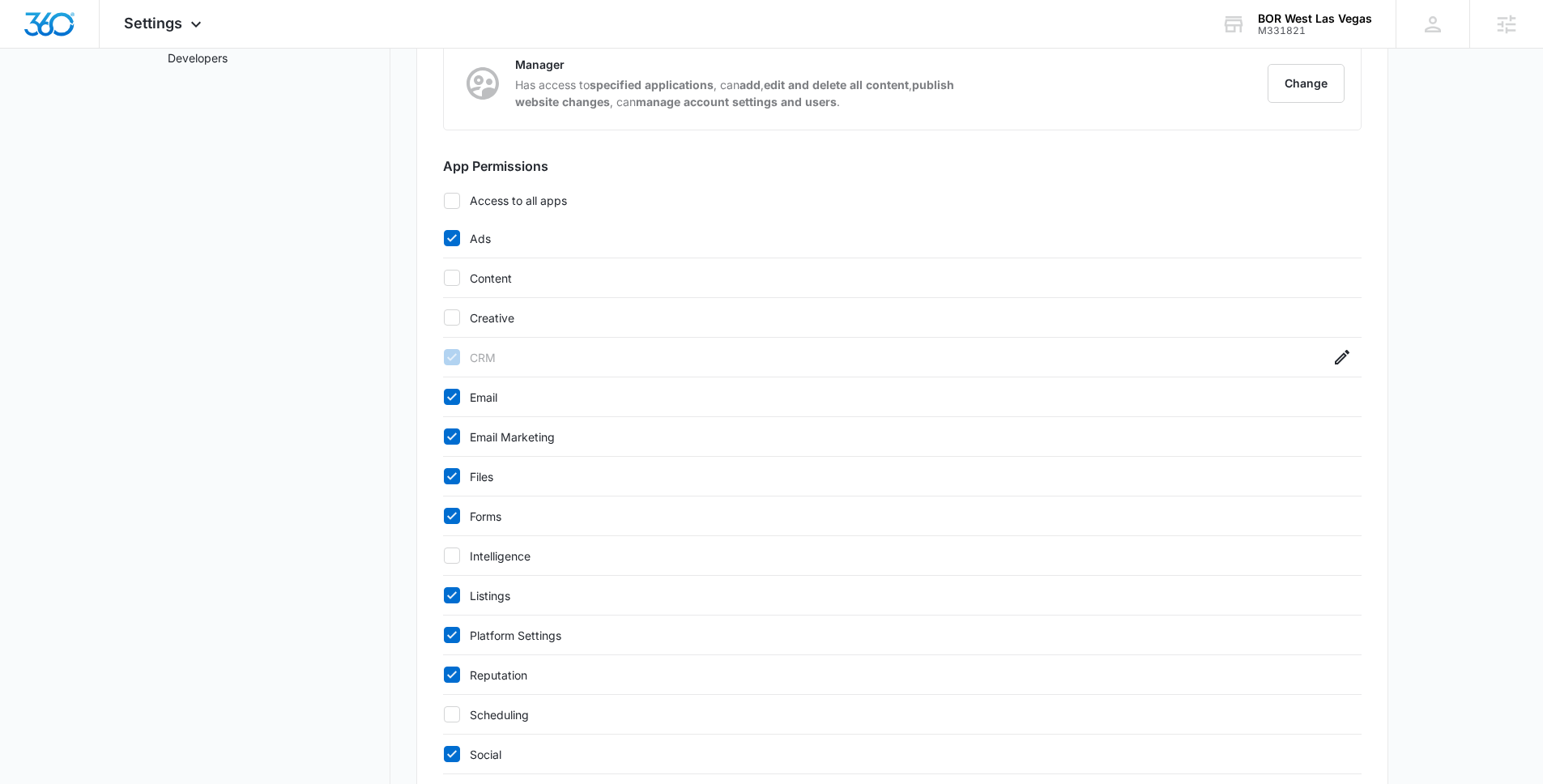 scroll, scrollTop: 525, scrollLeft: 0, axis: vertical 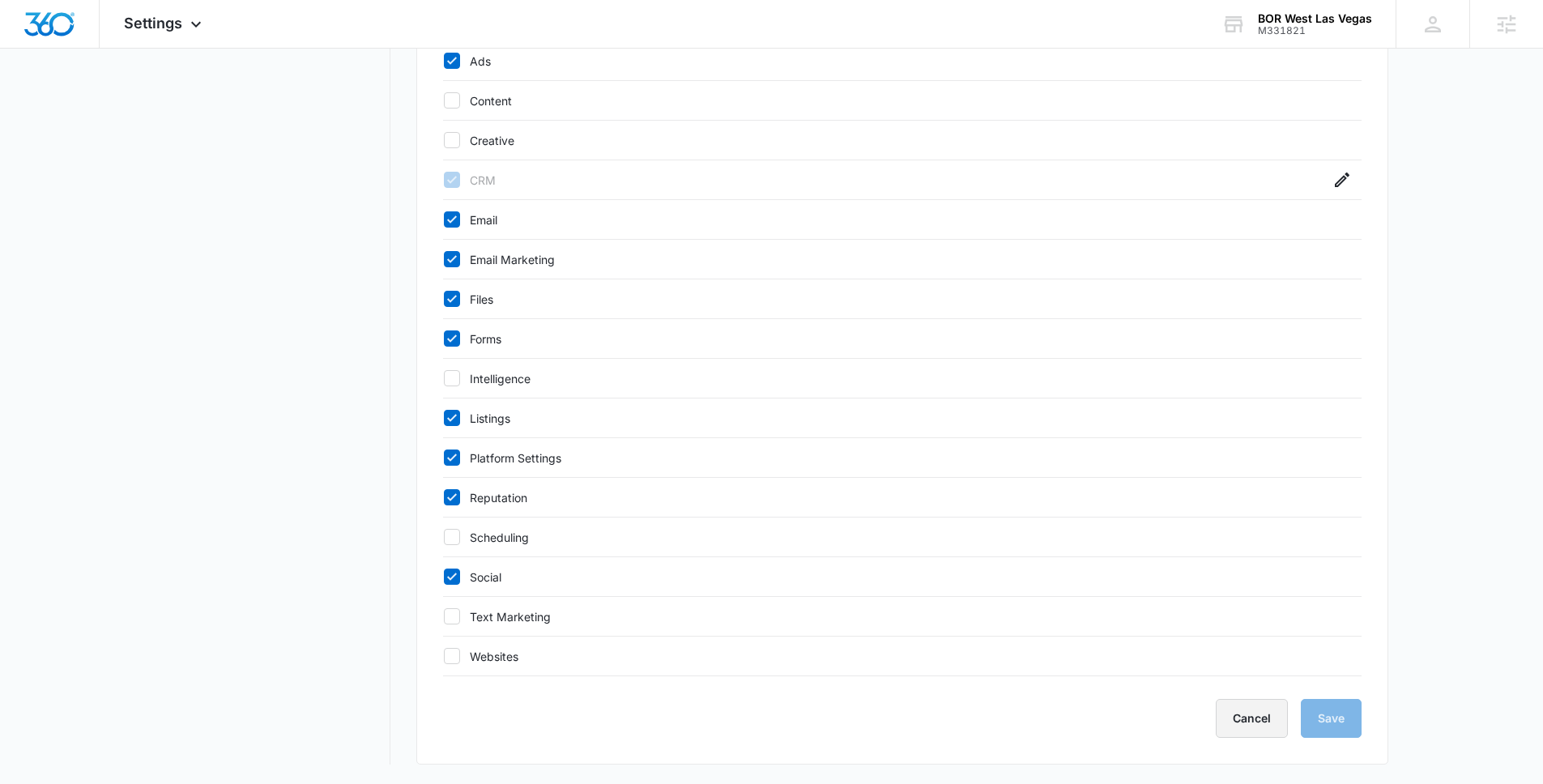 click on "Cancel" at bounding box center [1251, 718] 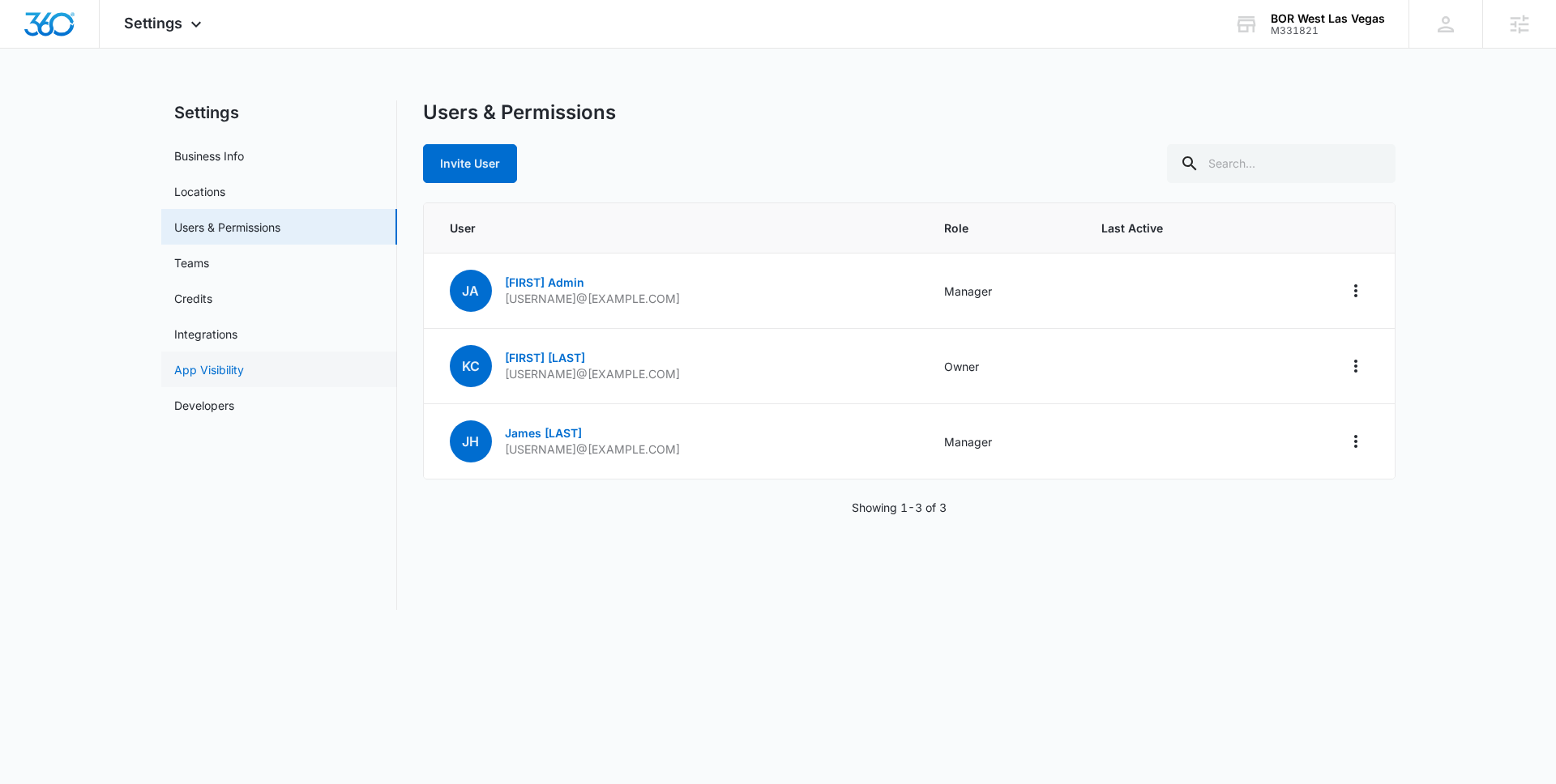 click on "App Visibility" at bounding box center (209, 369) 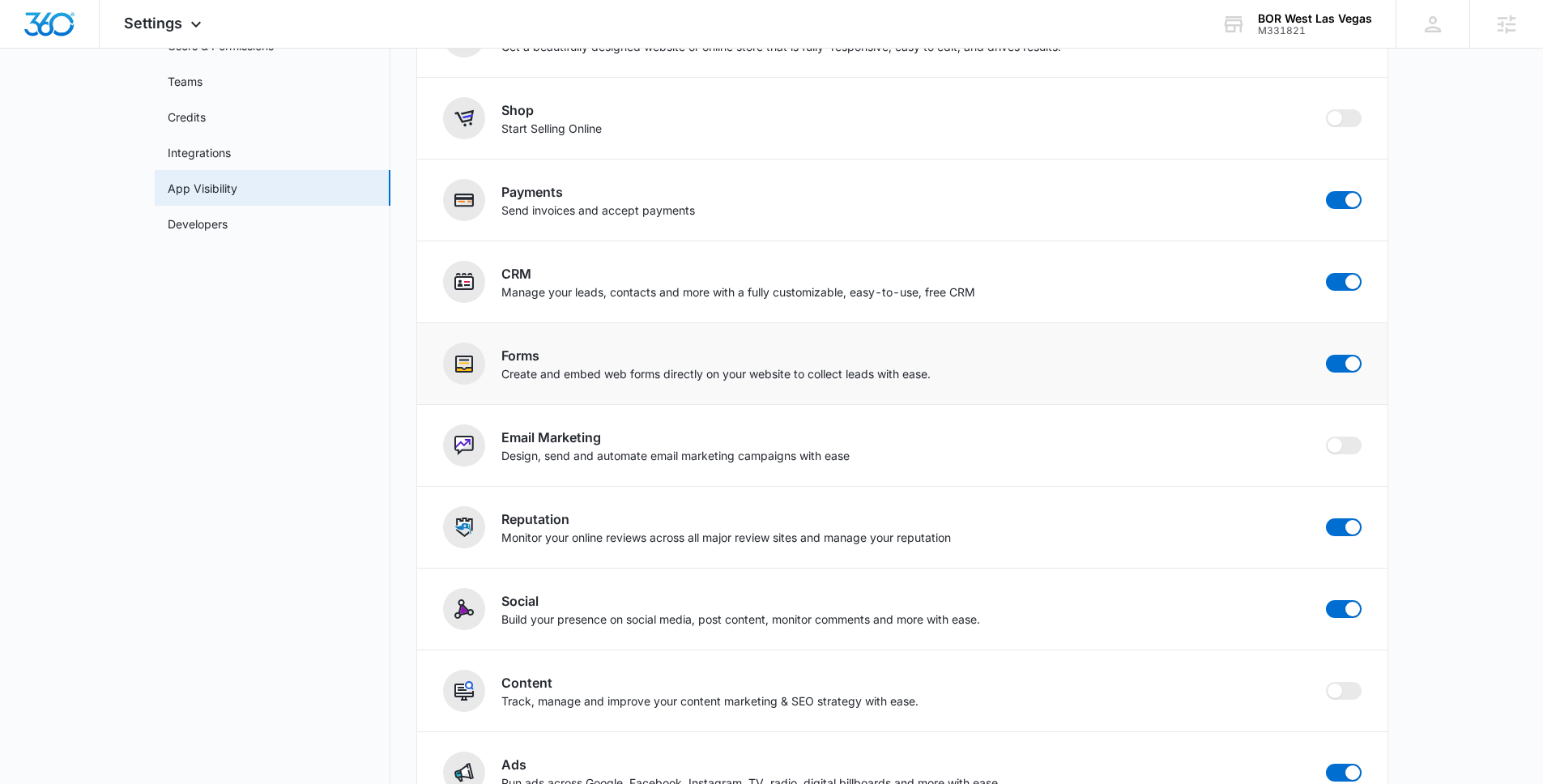 scroll, scrollTop: 313, scrollLeft: 0, axis: vertical 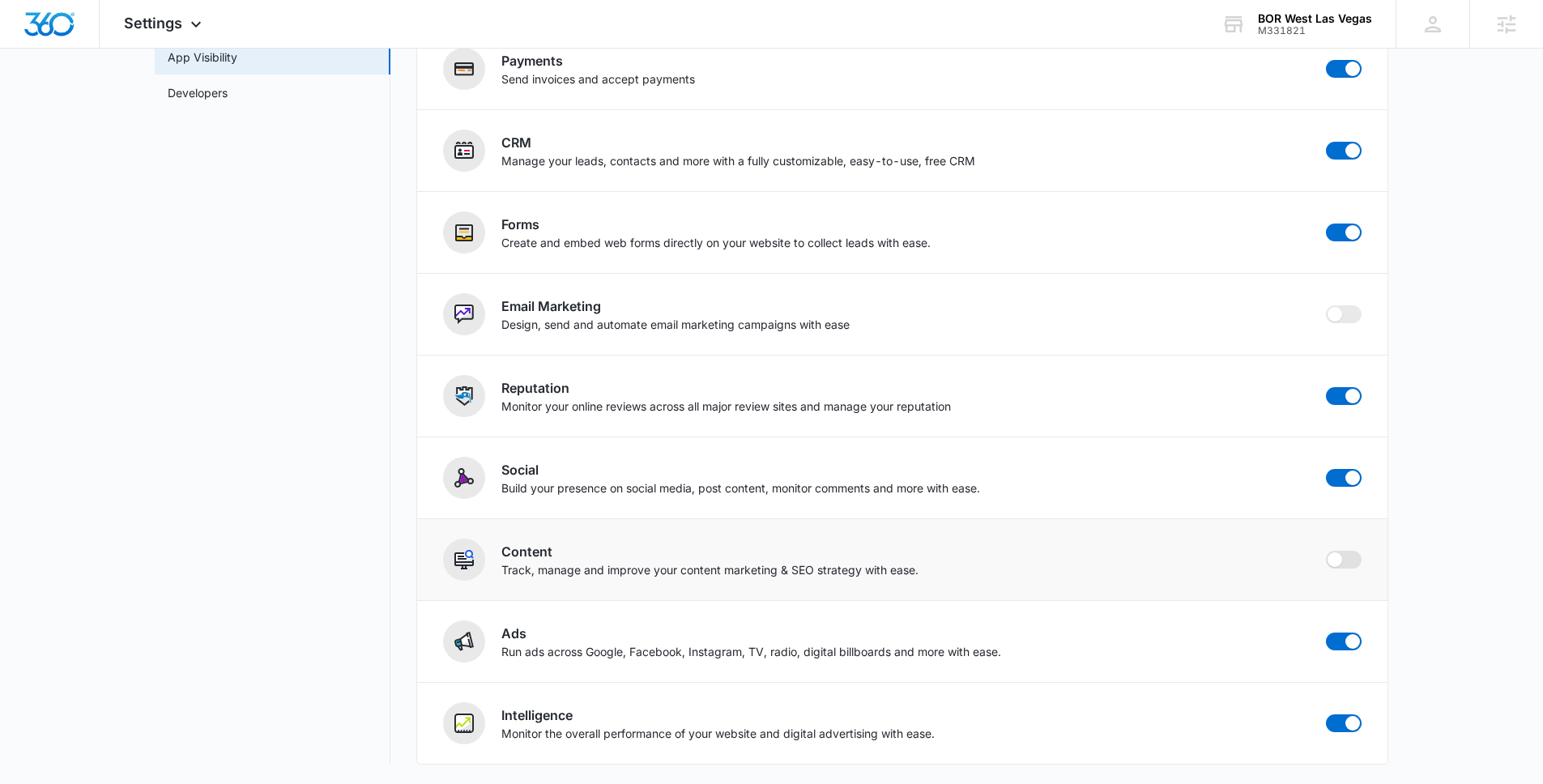 click at bounding box center (1344, 560) 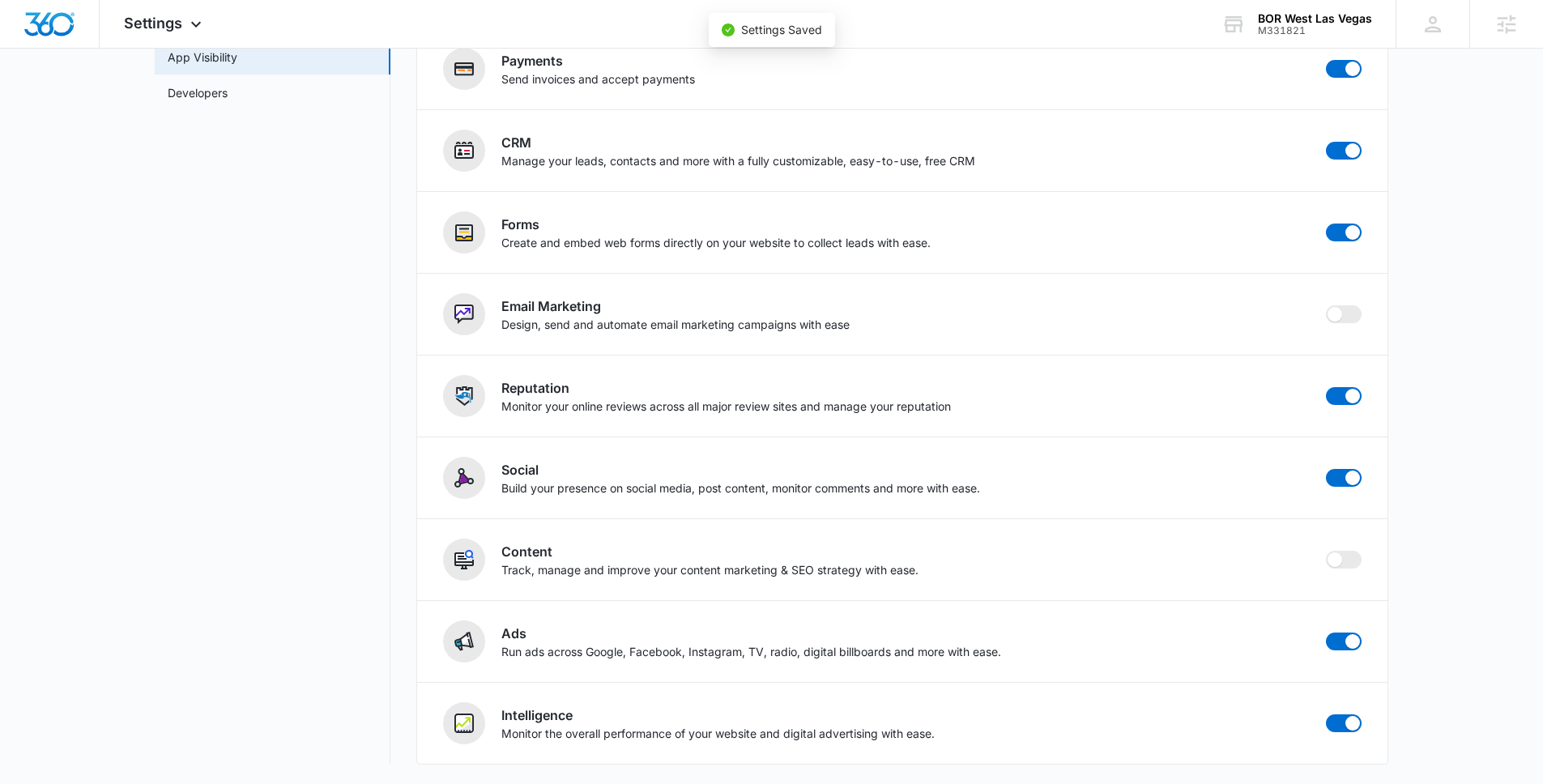 checkbox on "true" 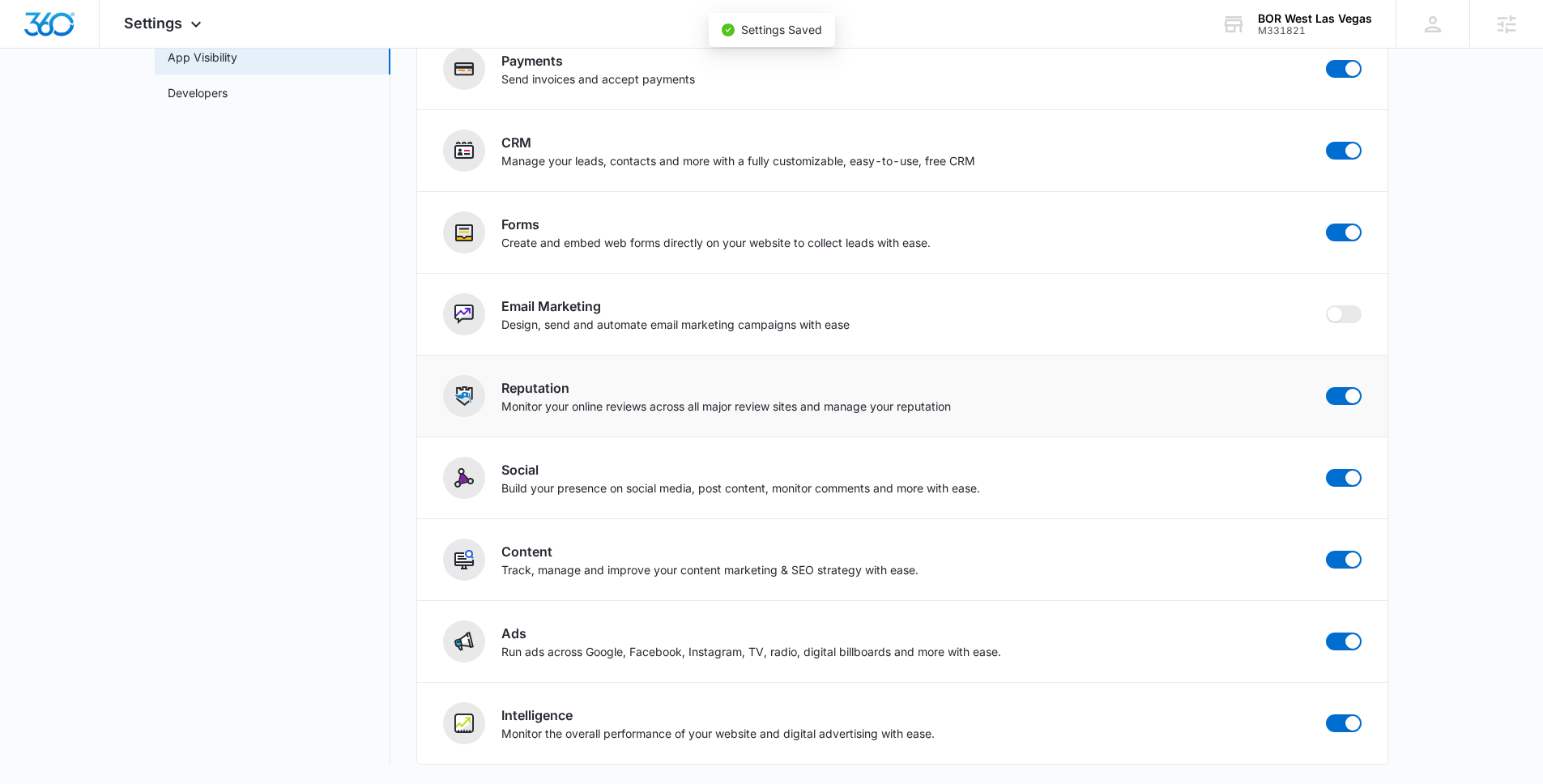 scroll, scrollTop: 0, scrollLeft: 0, axis: both 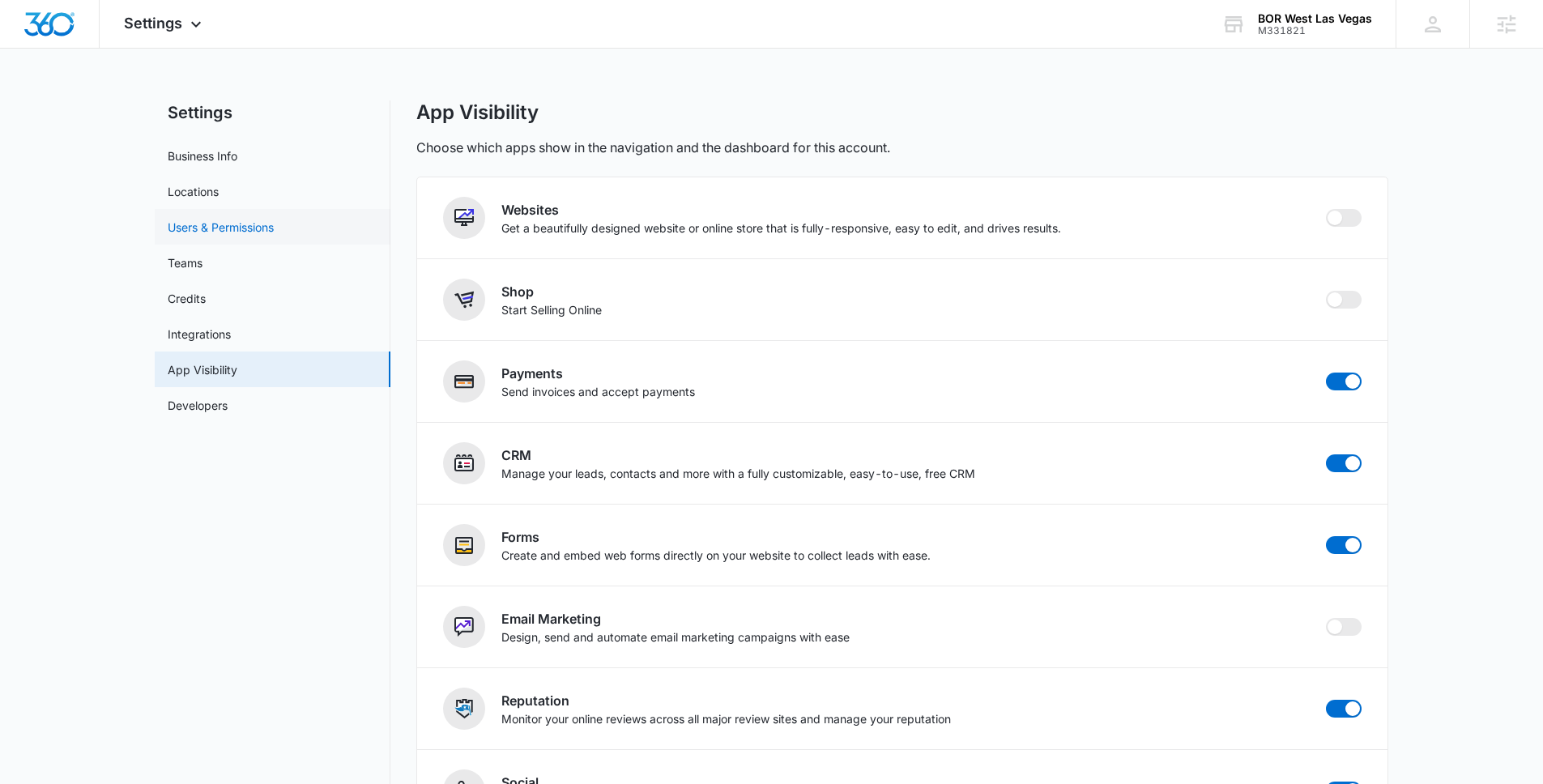 click on "Users & Permissions" at bounding box center [220, 227] 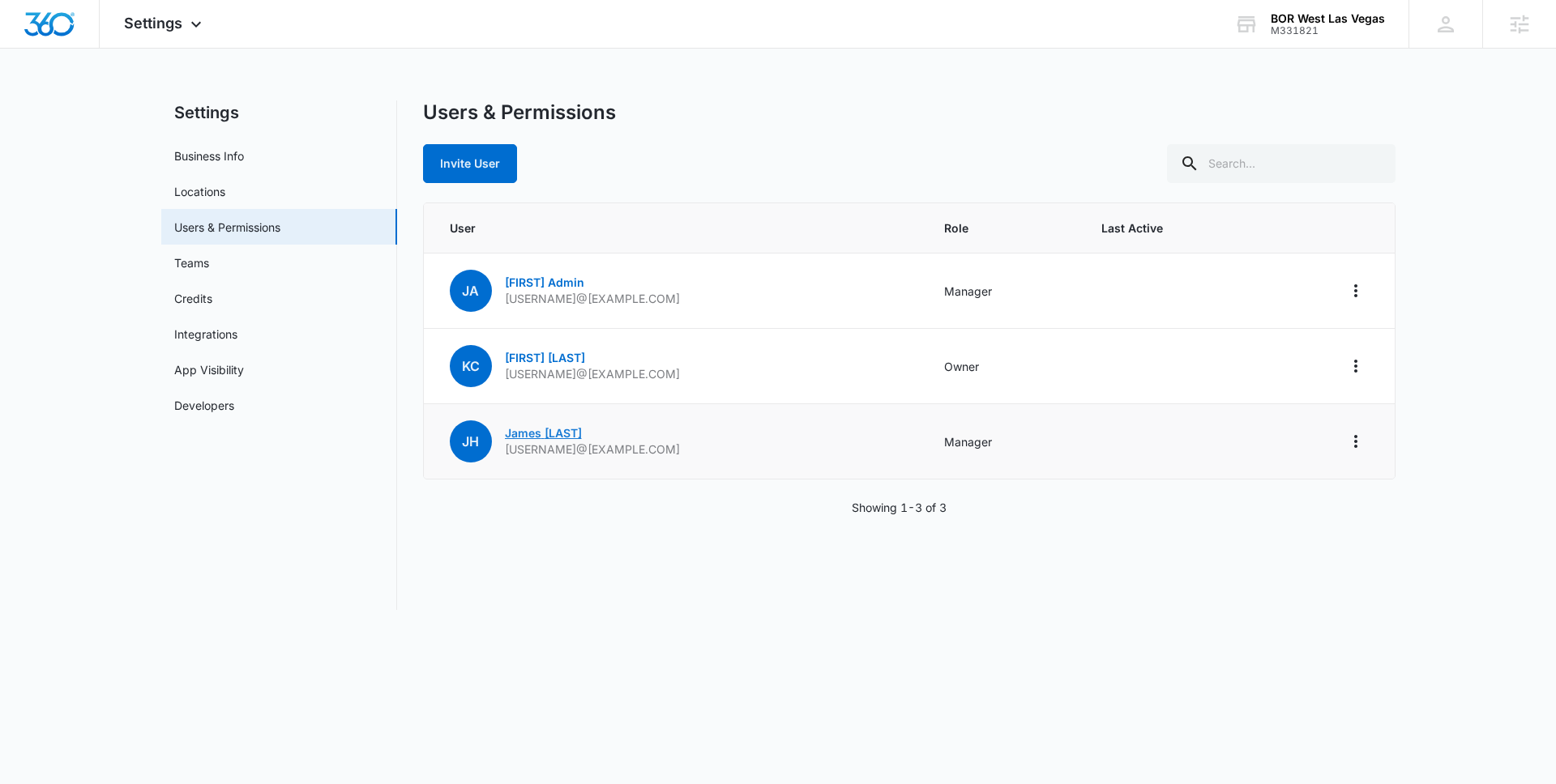 click on "James   Herold" at bounding box center (543, 432) 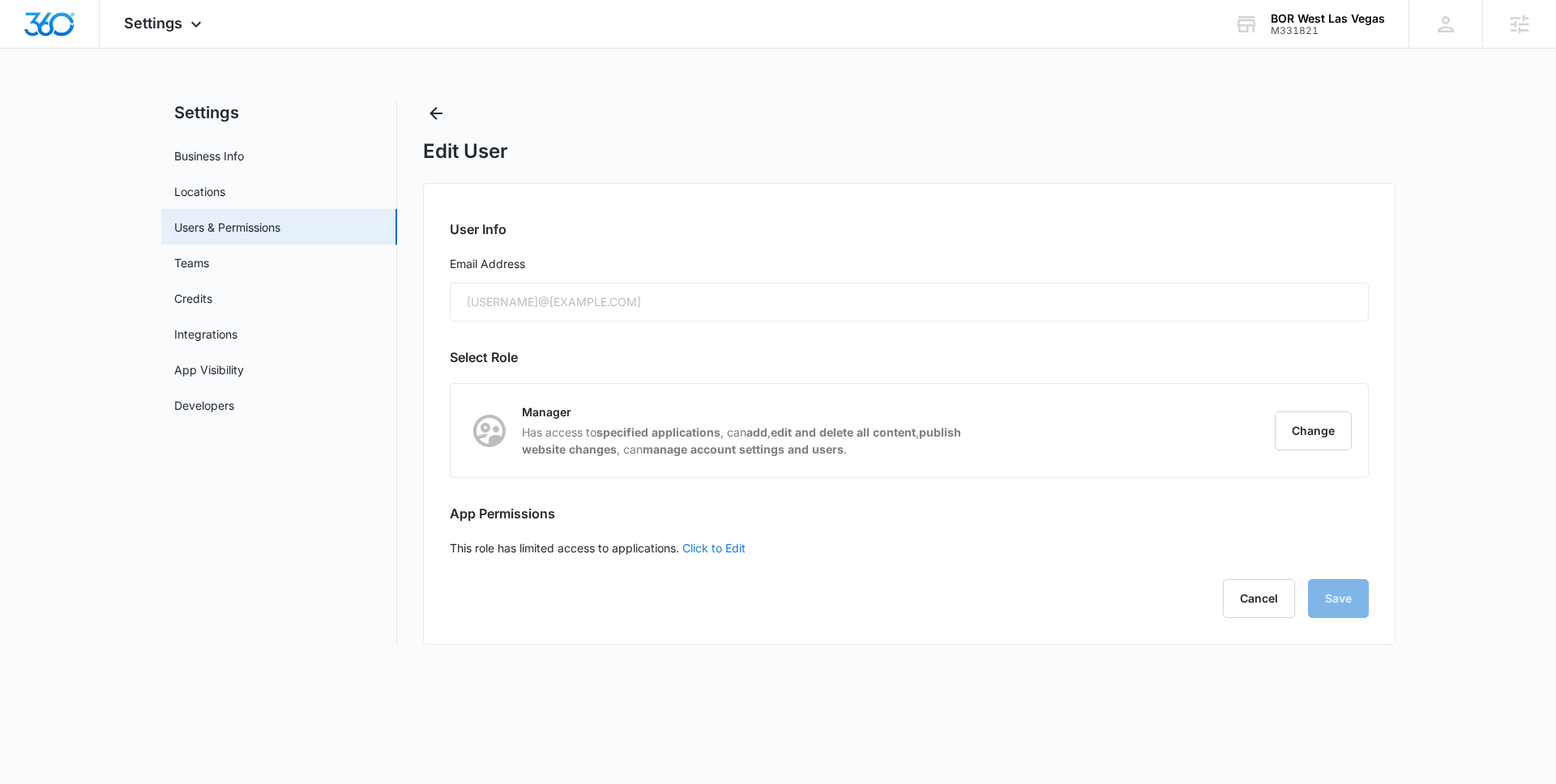 click on "Click to Edit" at bounding box center [714, 548] 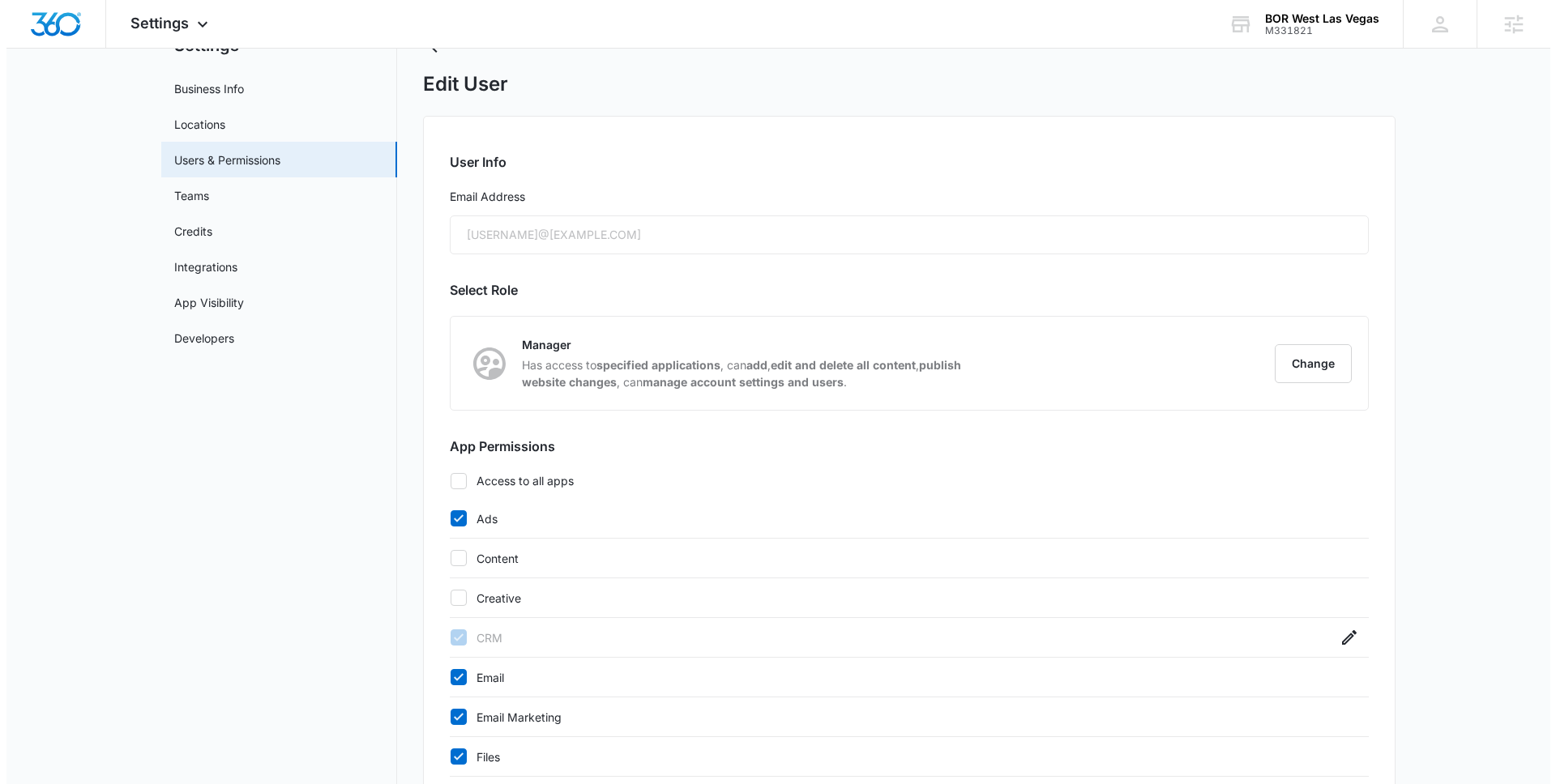 scroll, scrollTop: 0, scrollLeft: 0, axis: both 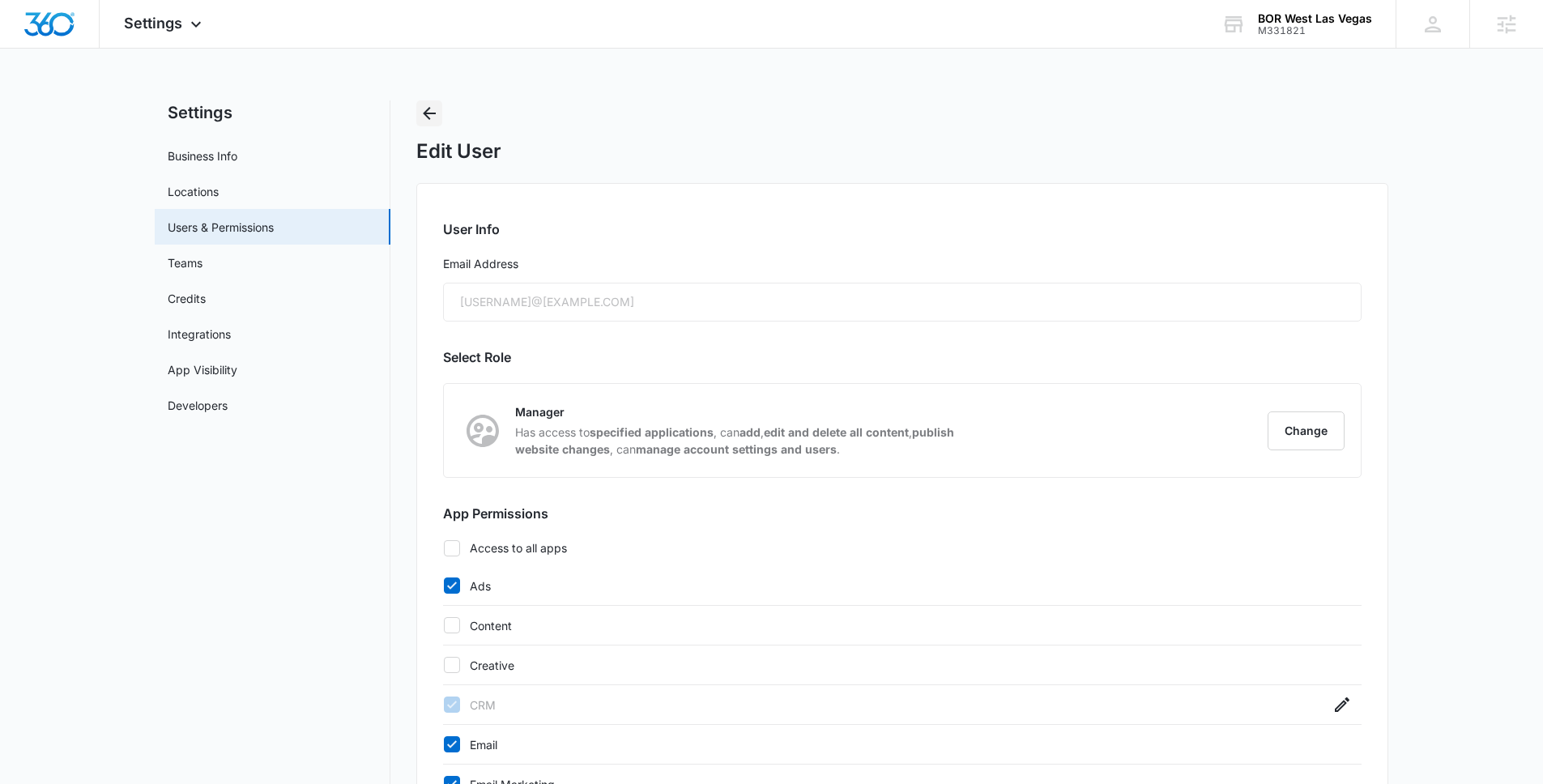 click 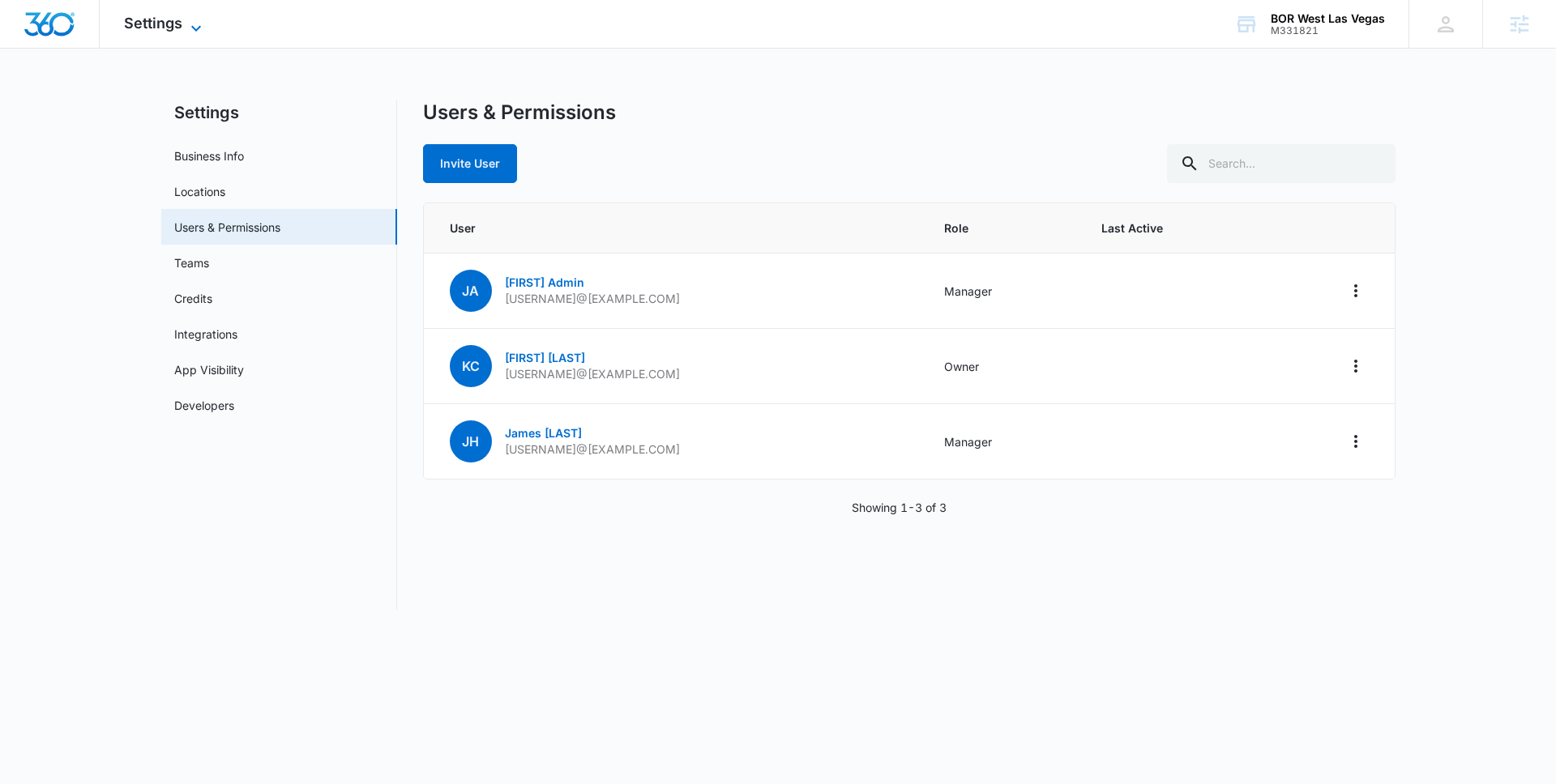 click 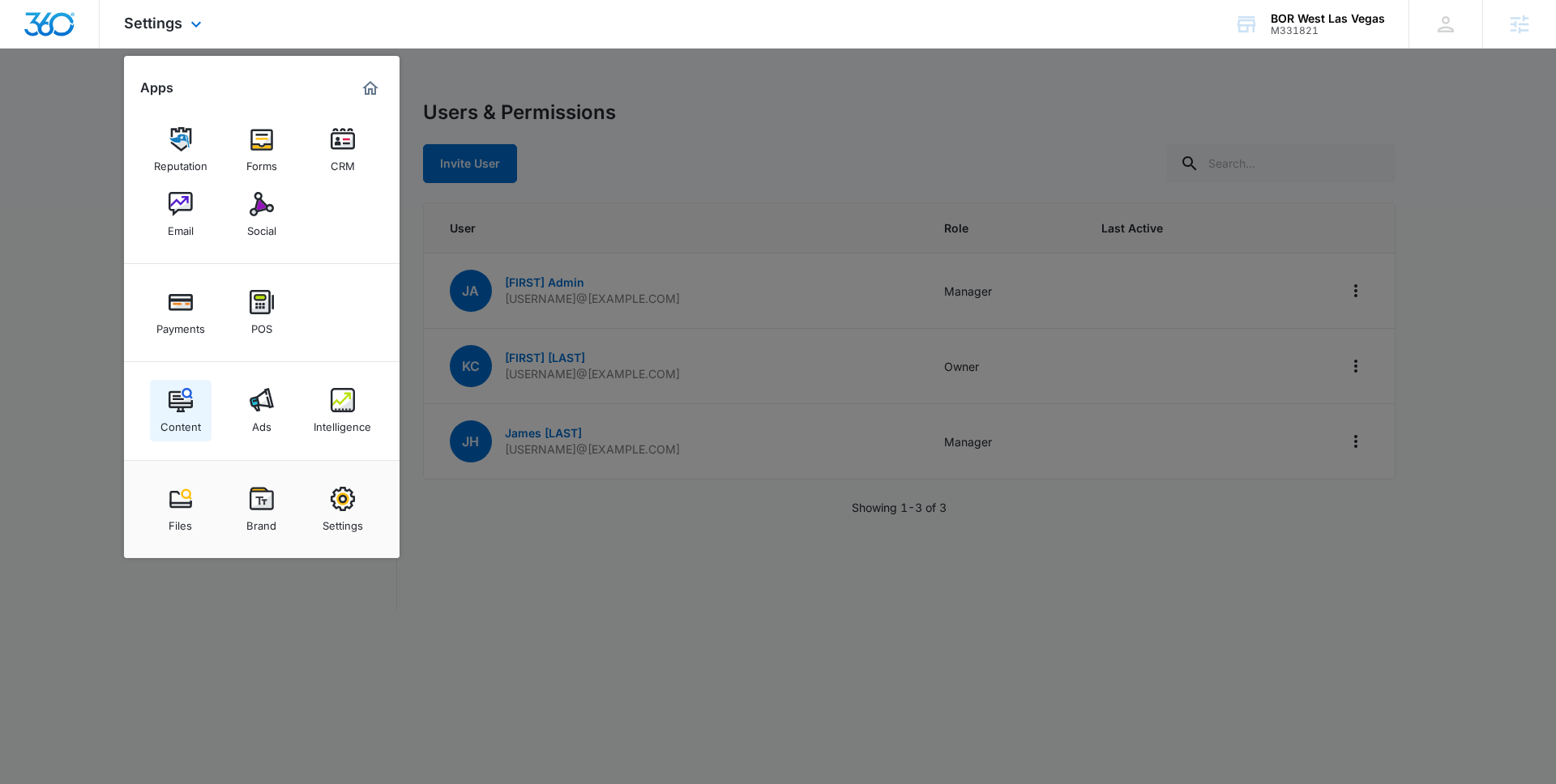 click at bounding box center [181, 400] 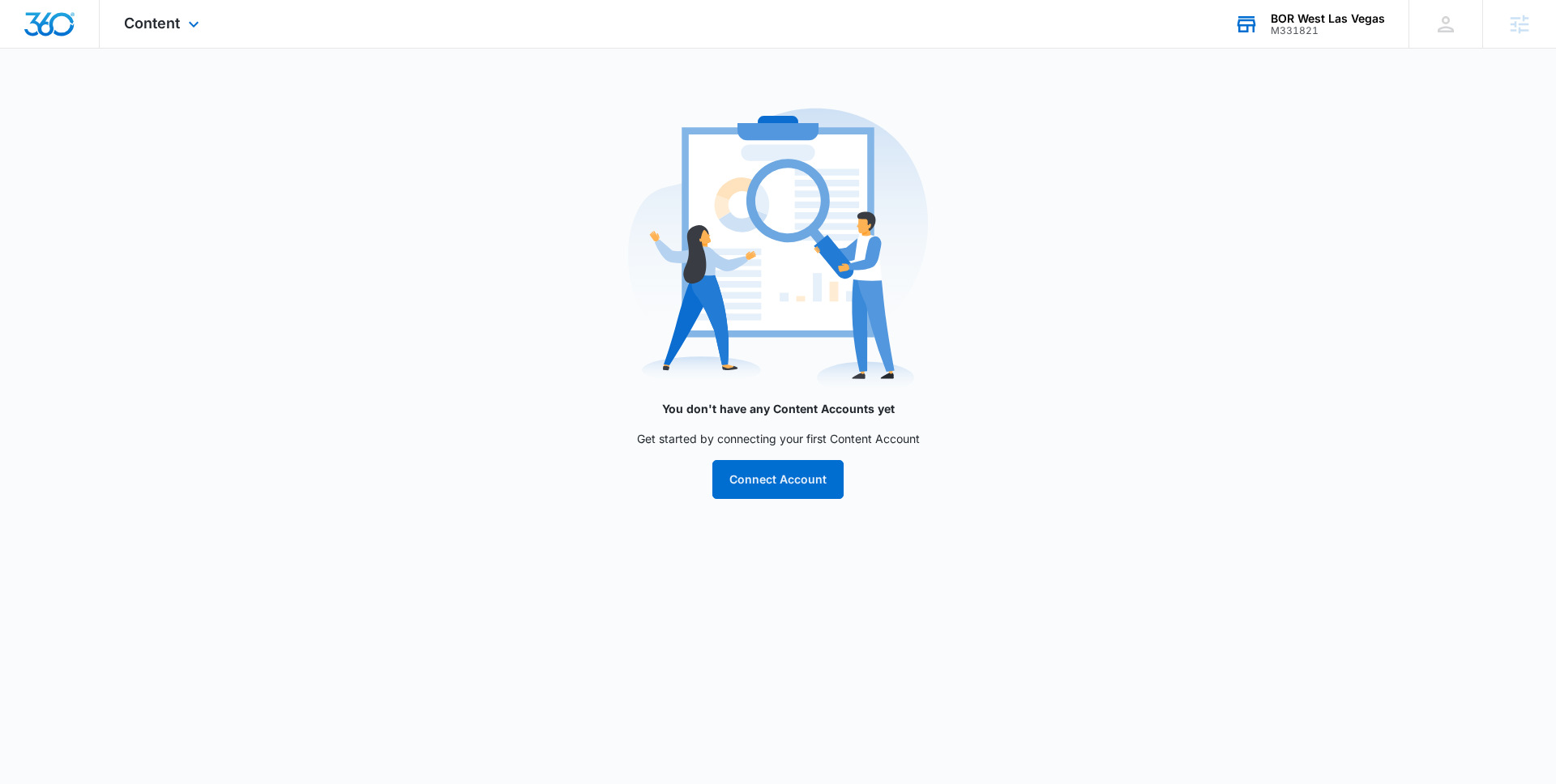 click on "BOR West Las Vegas M331821 Your Accounts View All" at bounding box center [1309, 23] 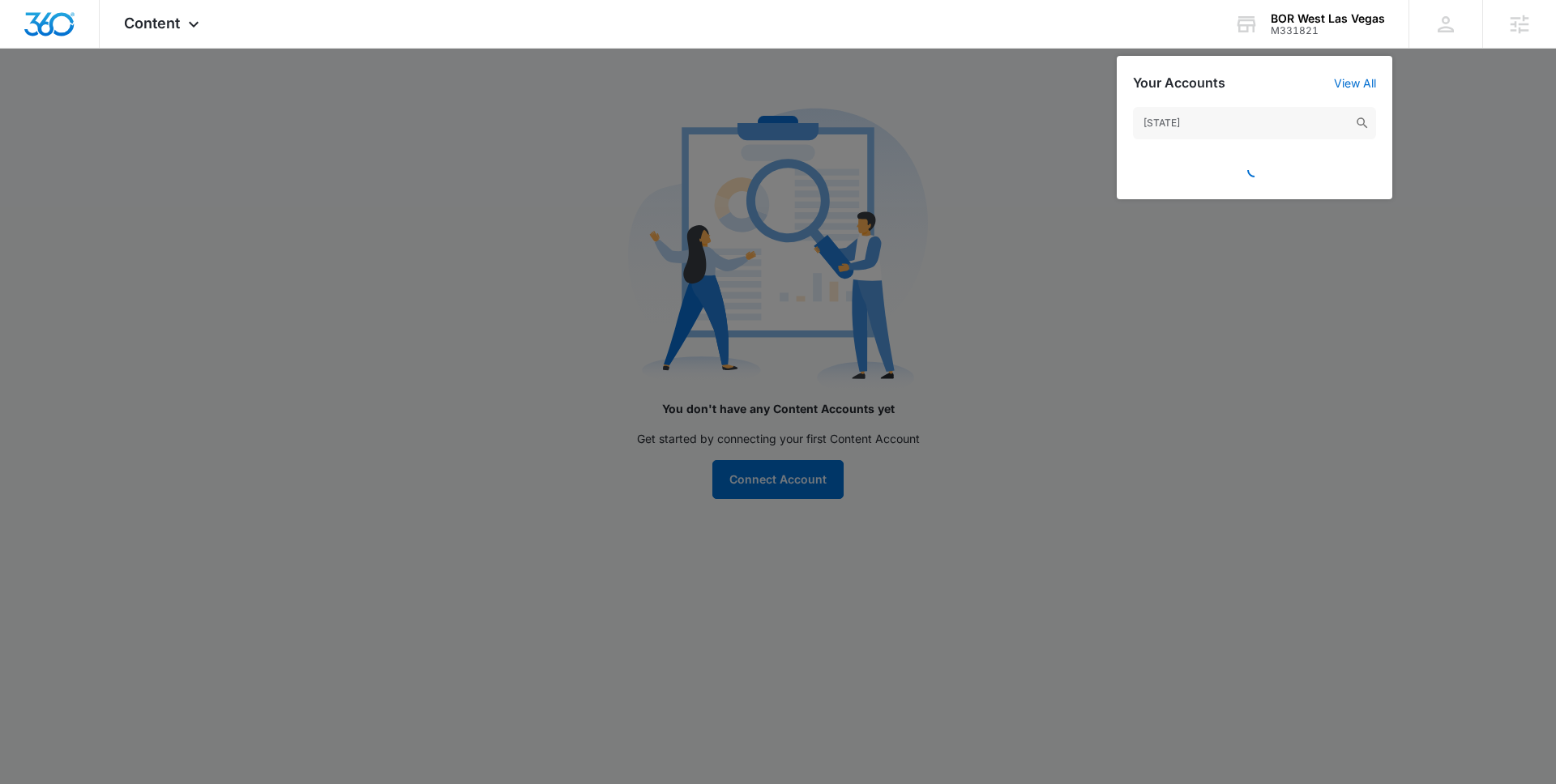 type on "georgia" 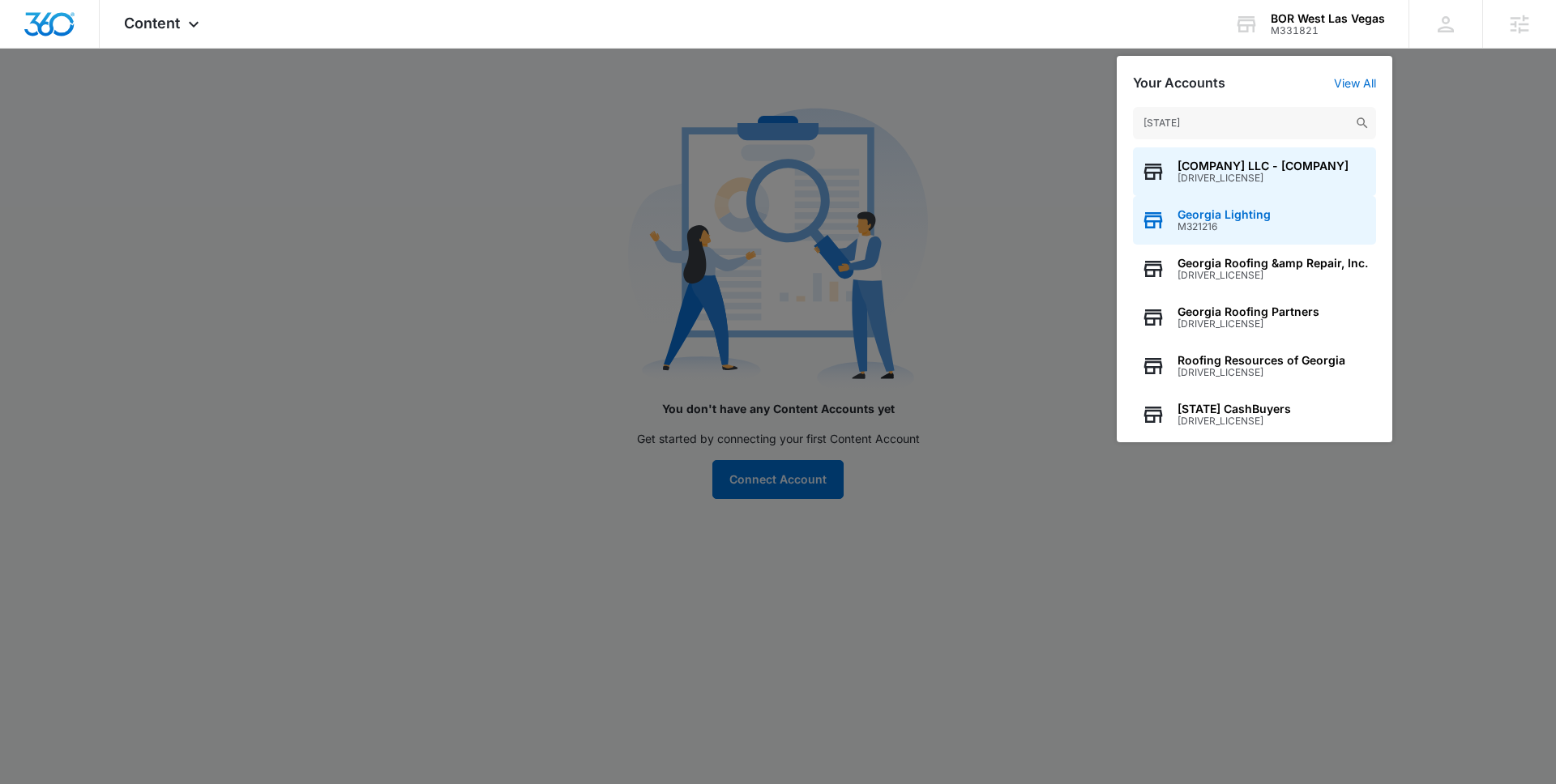 click on "M321216" at bounding box center (1224, 227) 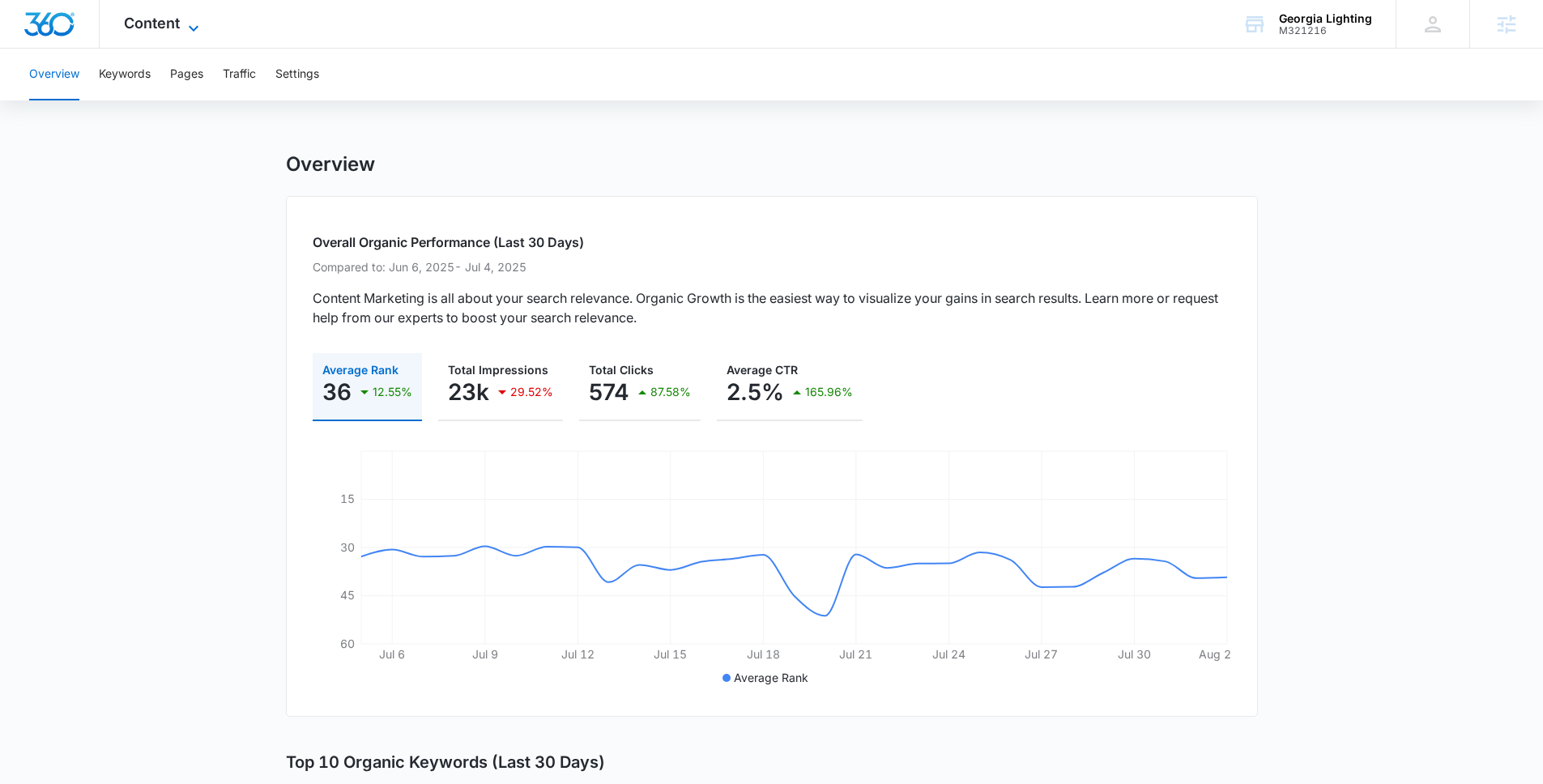 click on "Content" at bounding box center [151, 23] 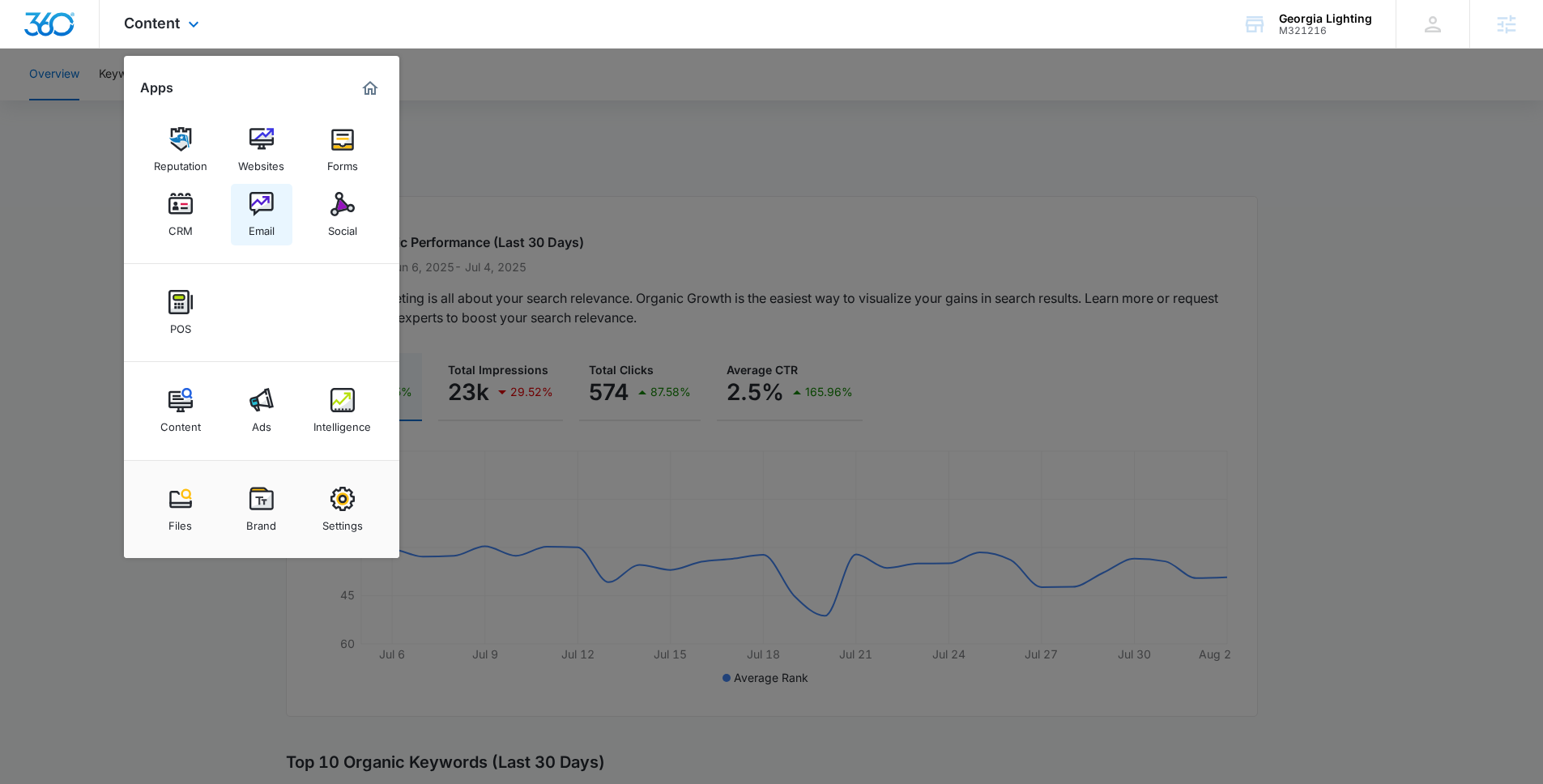 click at bounding box center [262, 204] 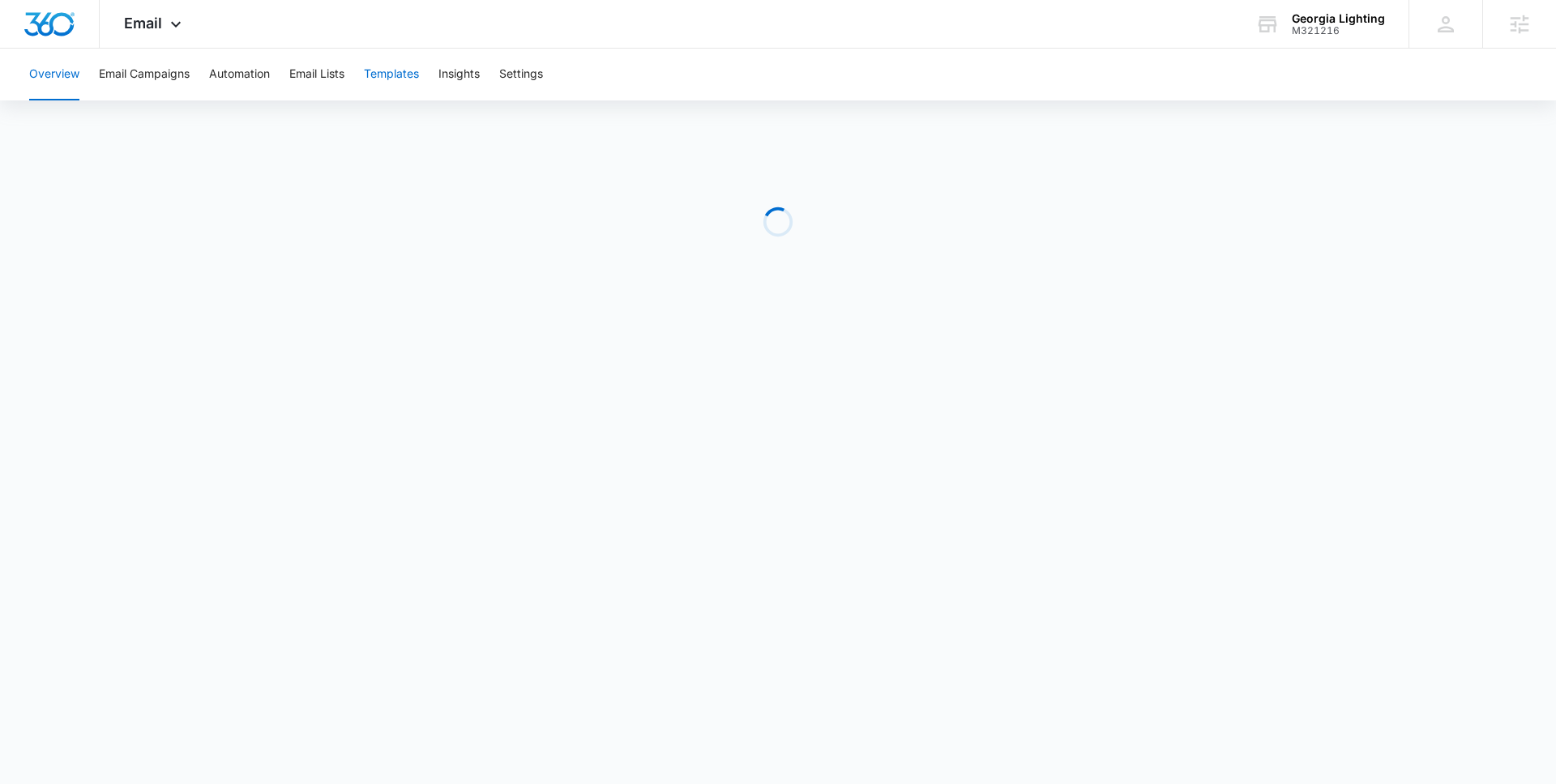 click on "Templates" at bounding box center (391, 75) 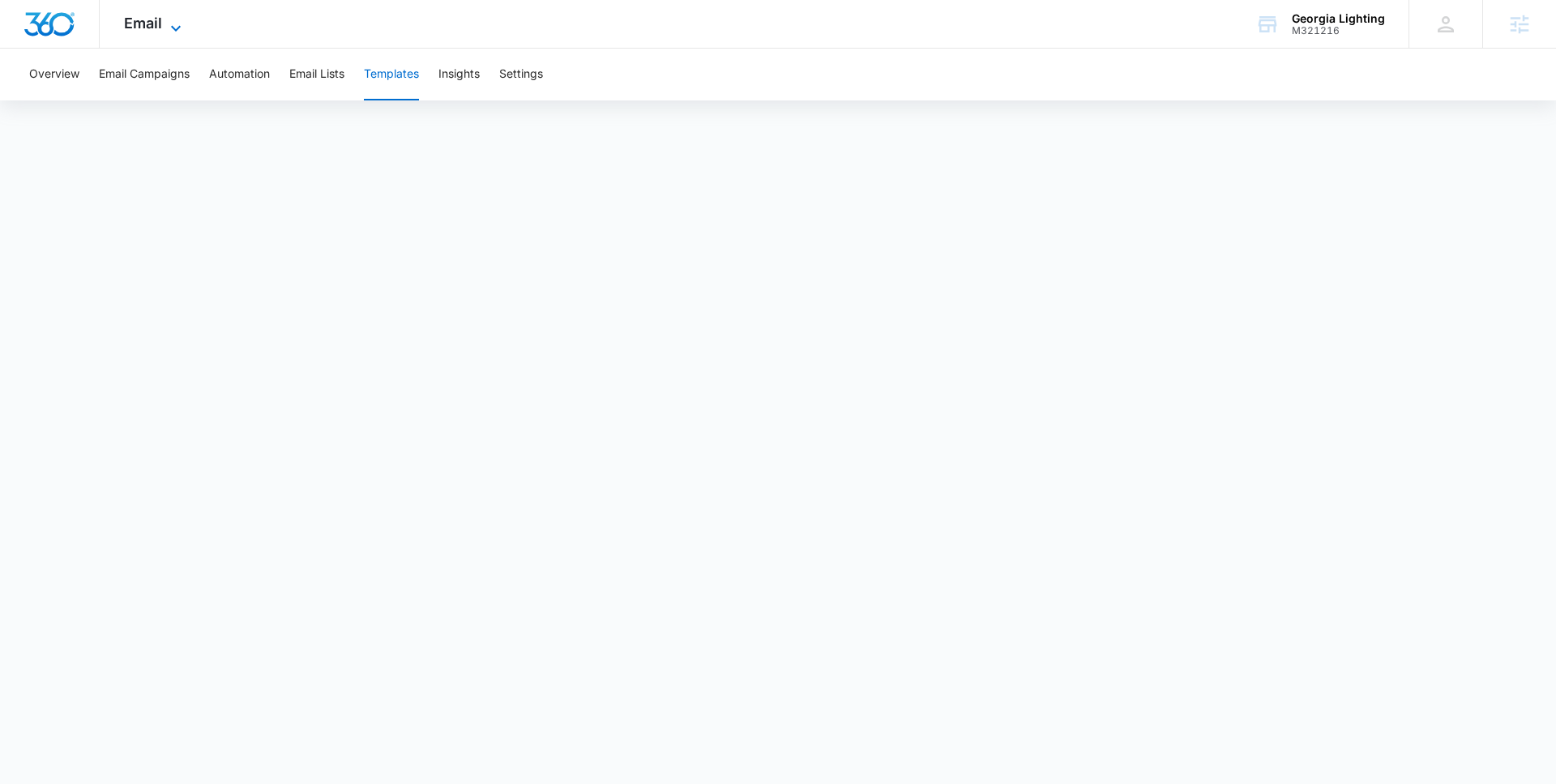 click on "Email" at bounding box center (143, 23) 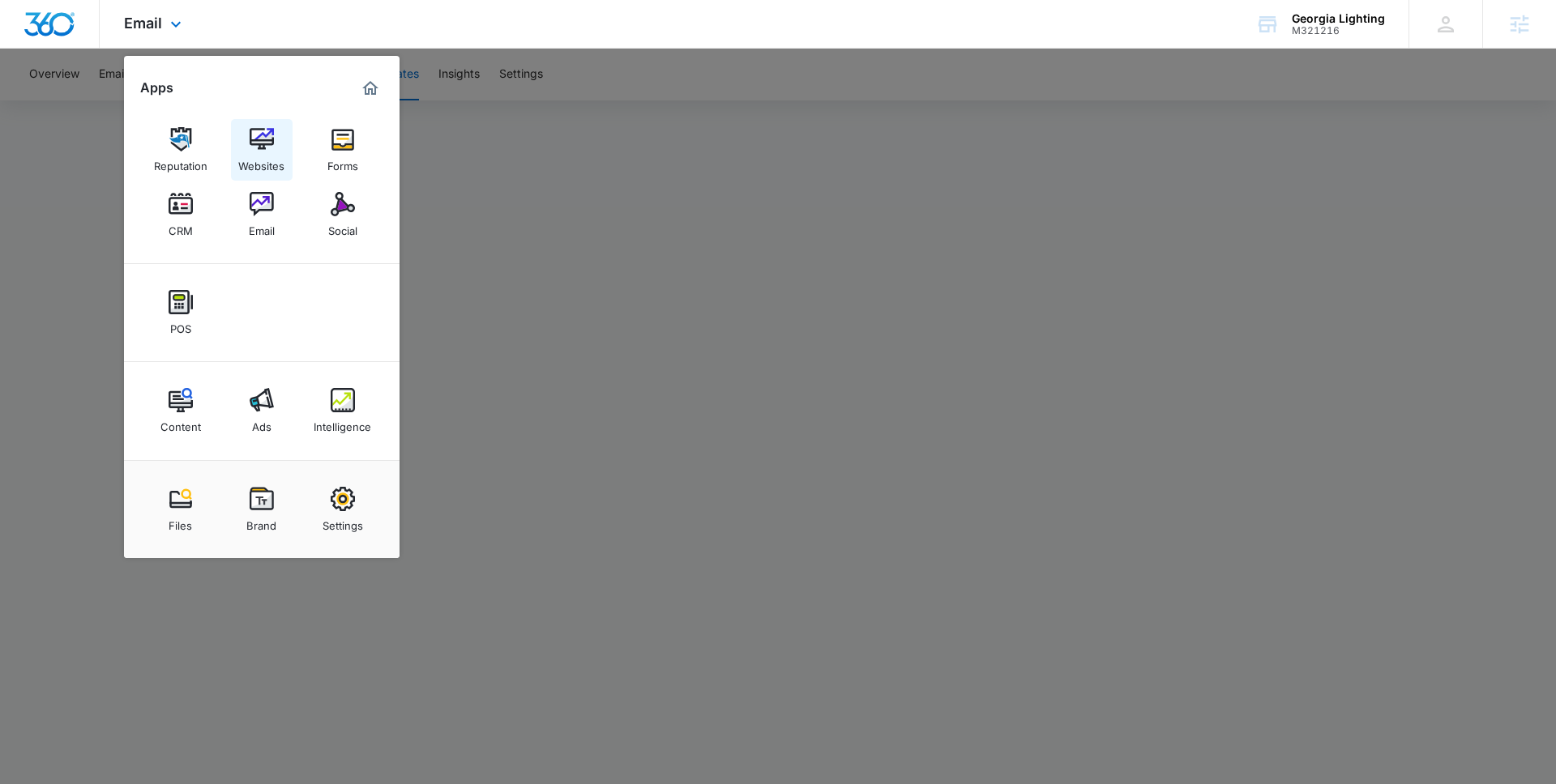 click on "Websites" at bounding box center [262, 150] 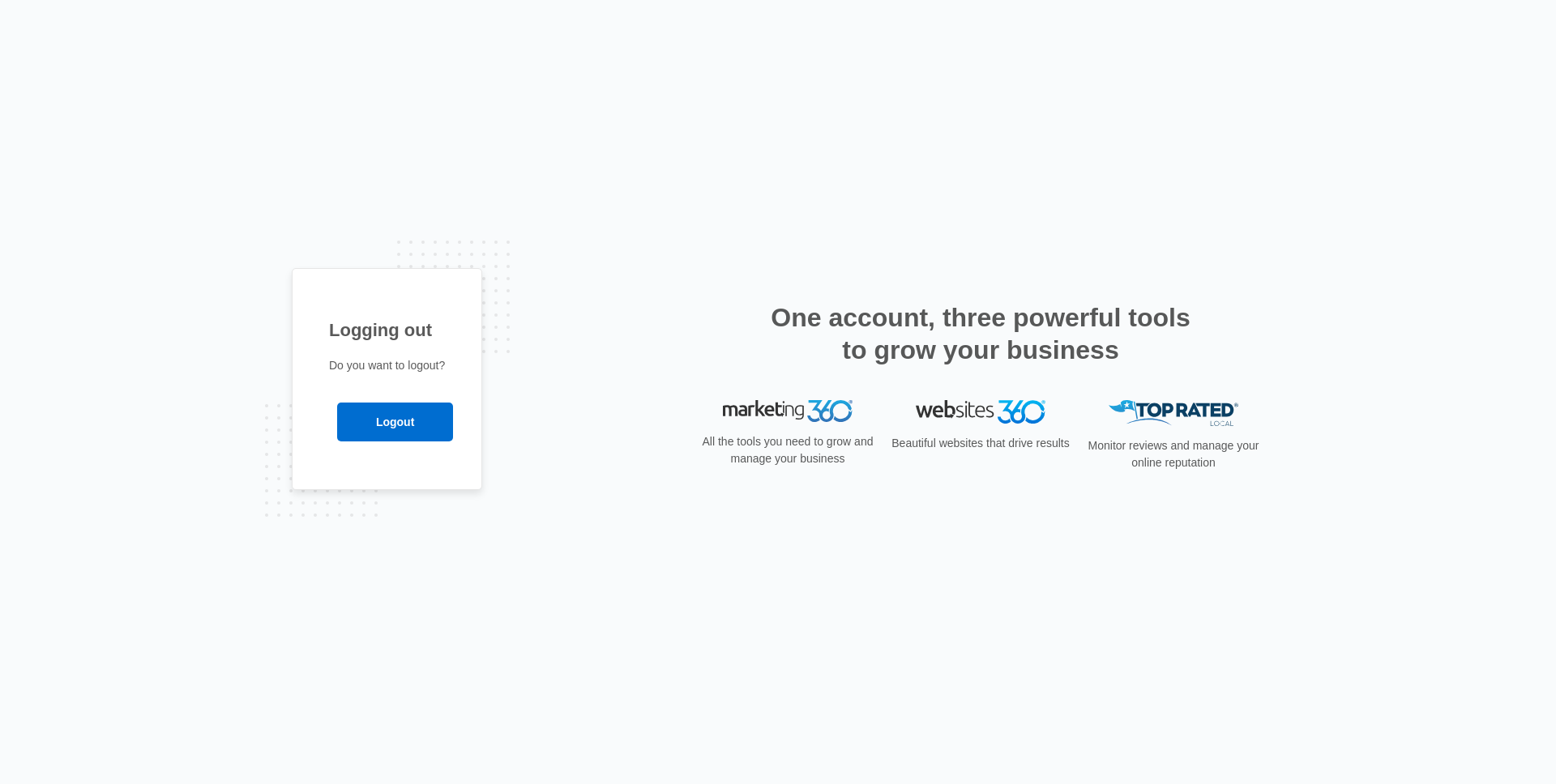 scroll, scrollTop: 0, scrollLeft: 0, axis: both 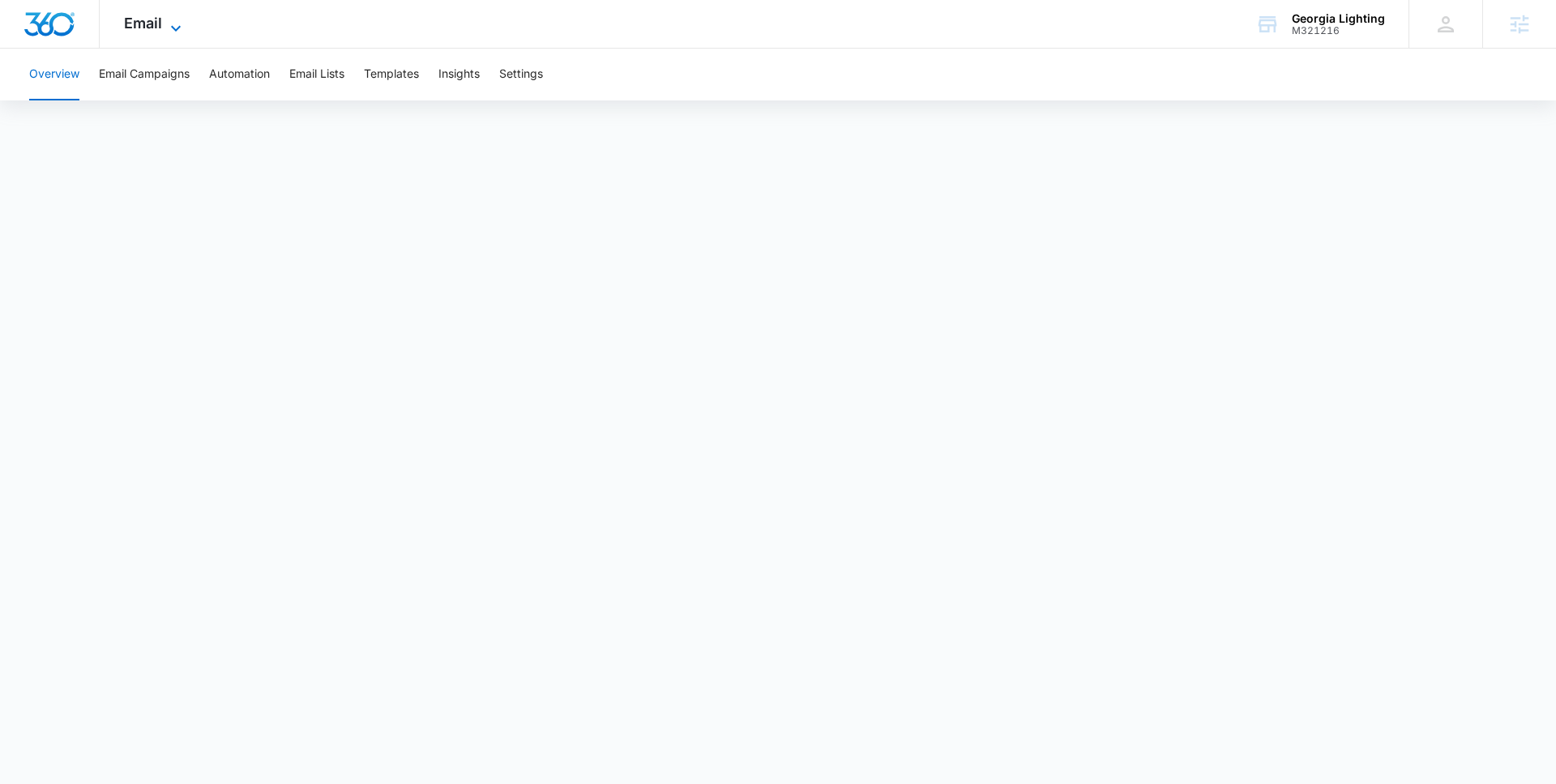 click on "Email" at bounding box center (143, 23) 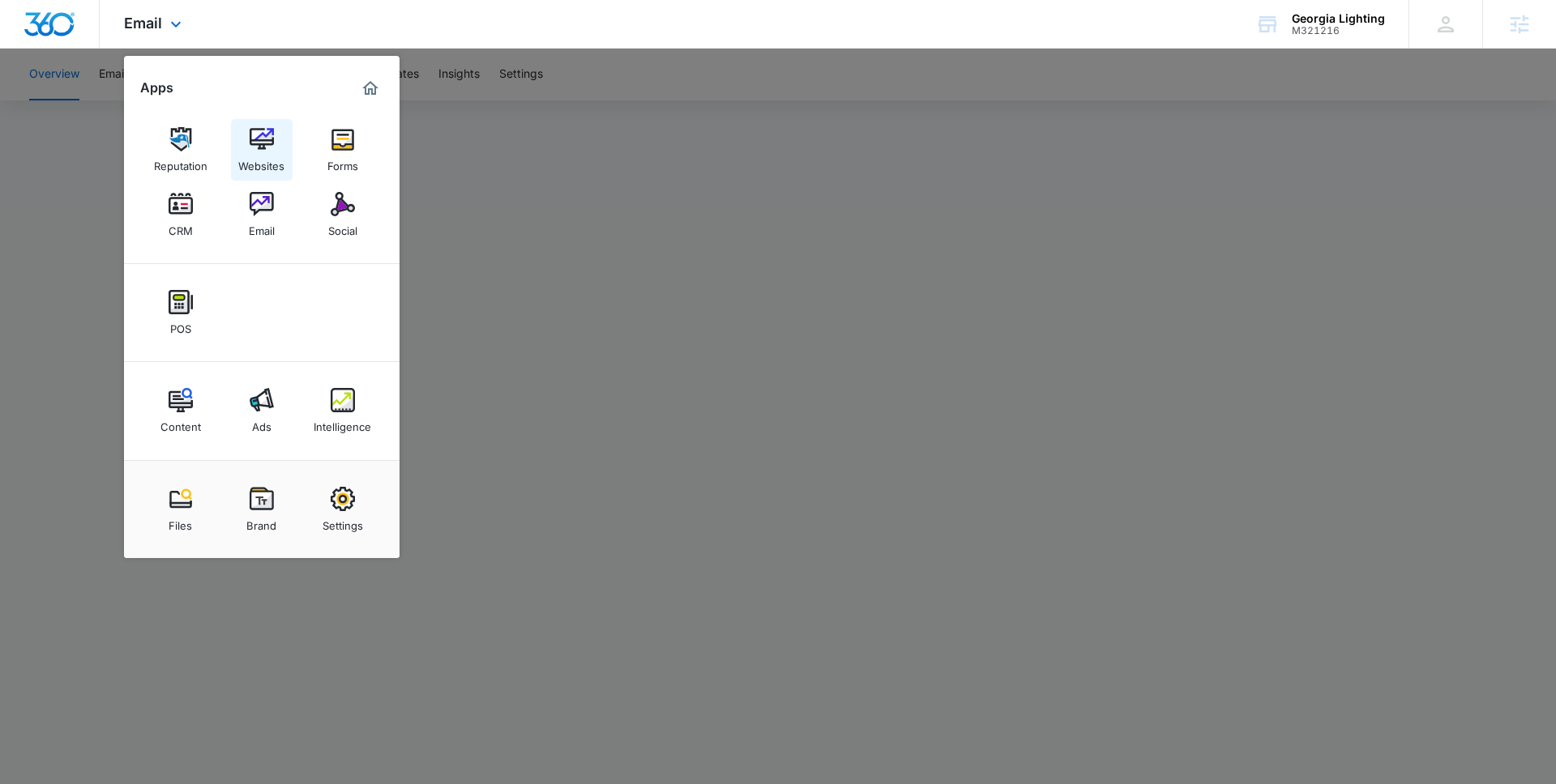 click on "Websites" at bounding box center (261, 162) 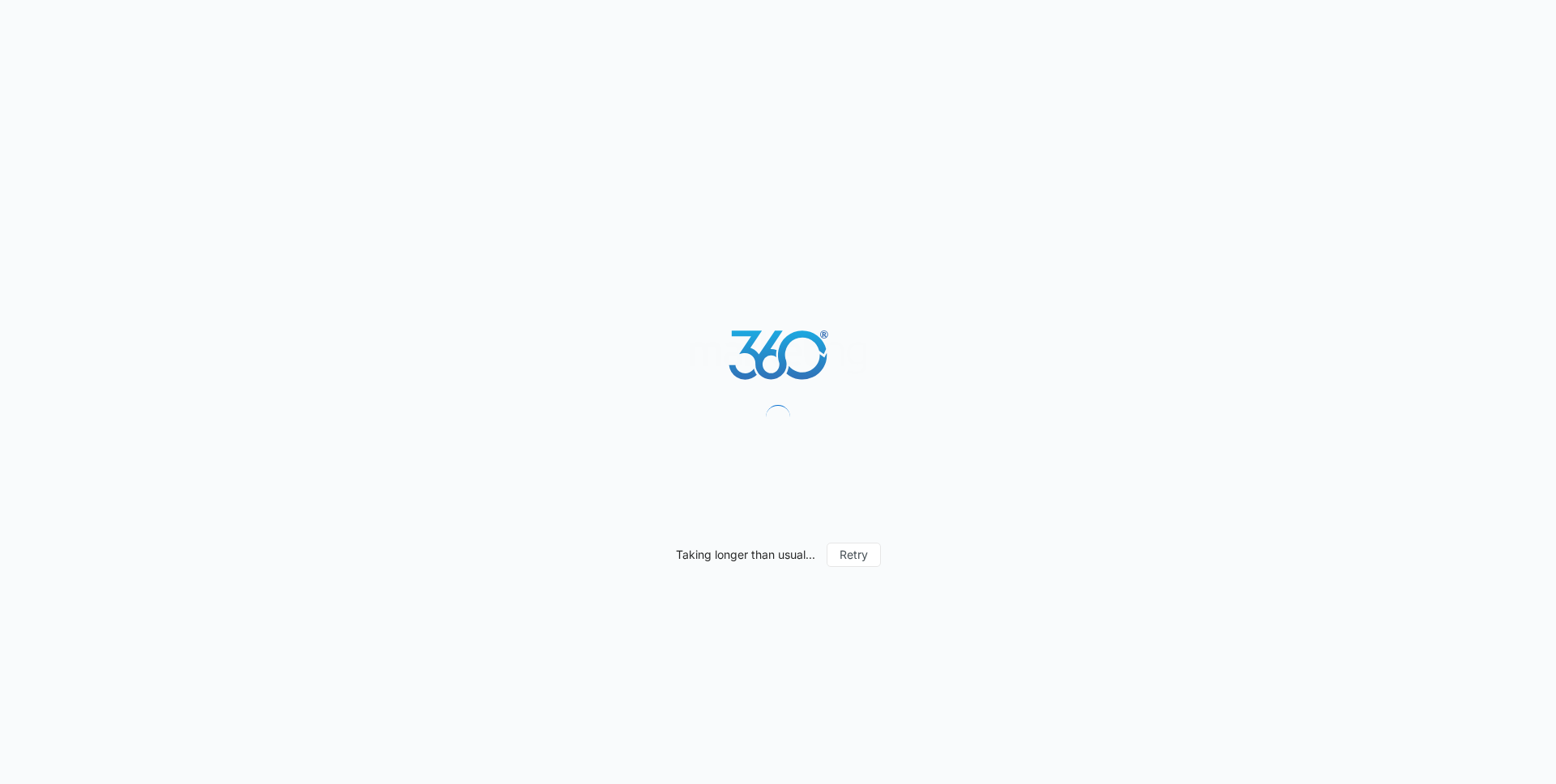 scroll, scrollTop: 0, scrollLeft: 0, axis: both 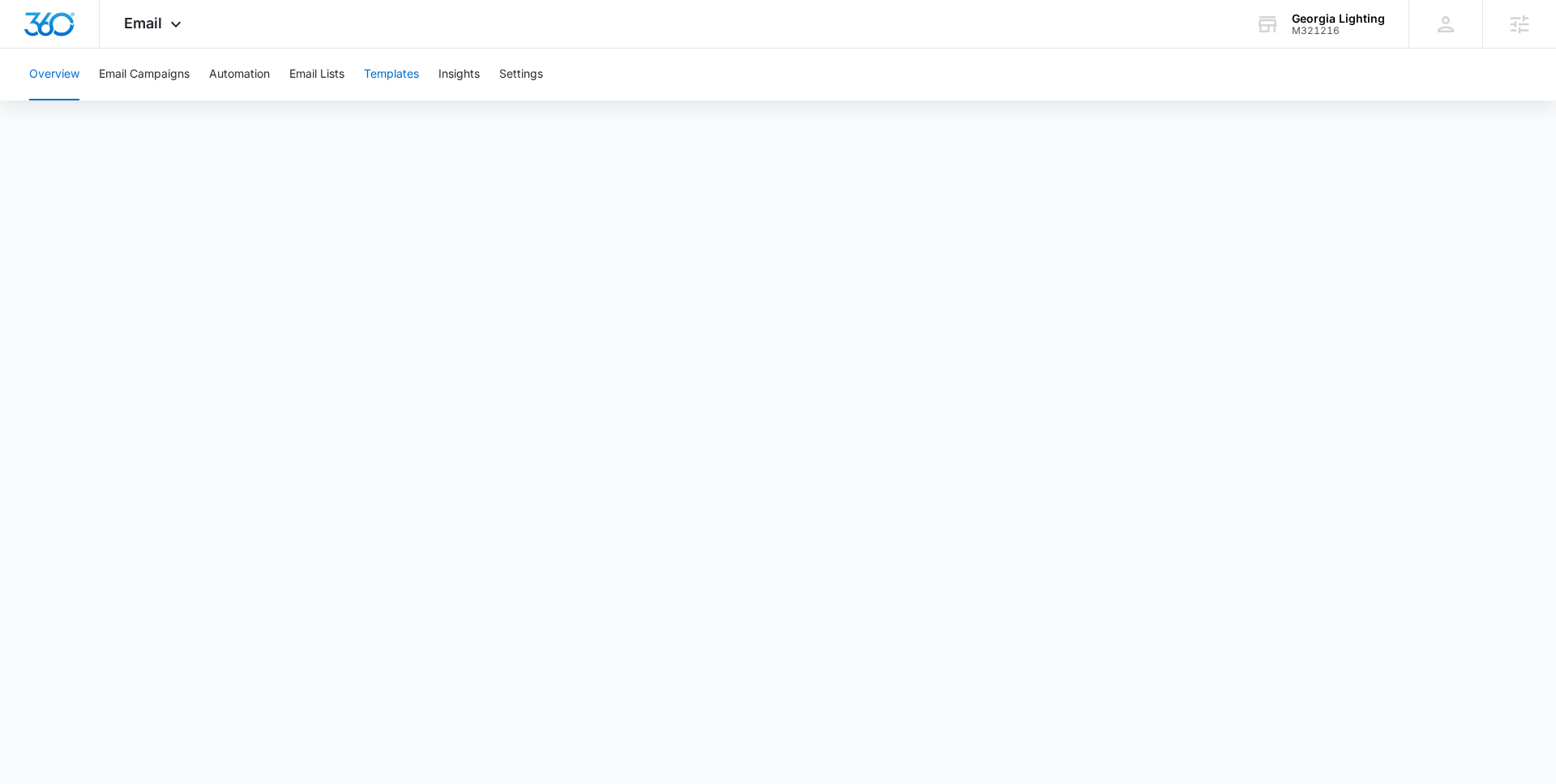click on "Templates" at bounding box center (391, 75) 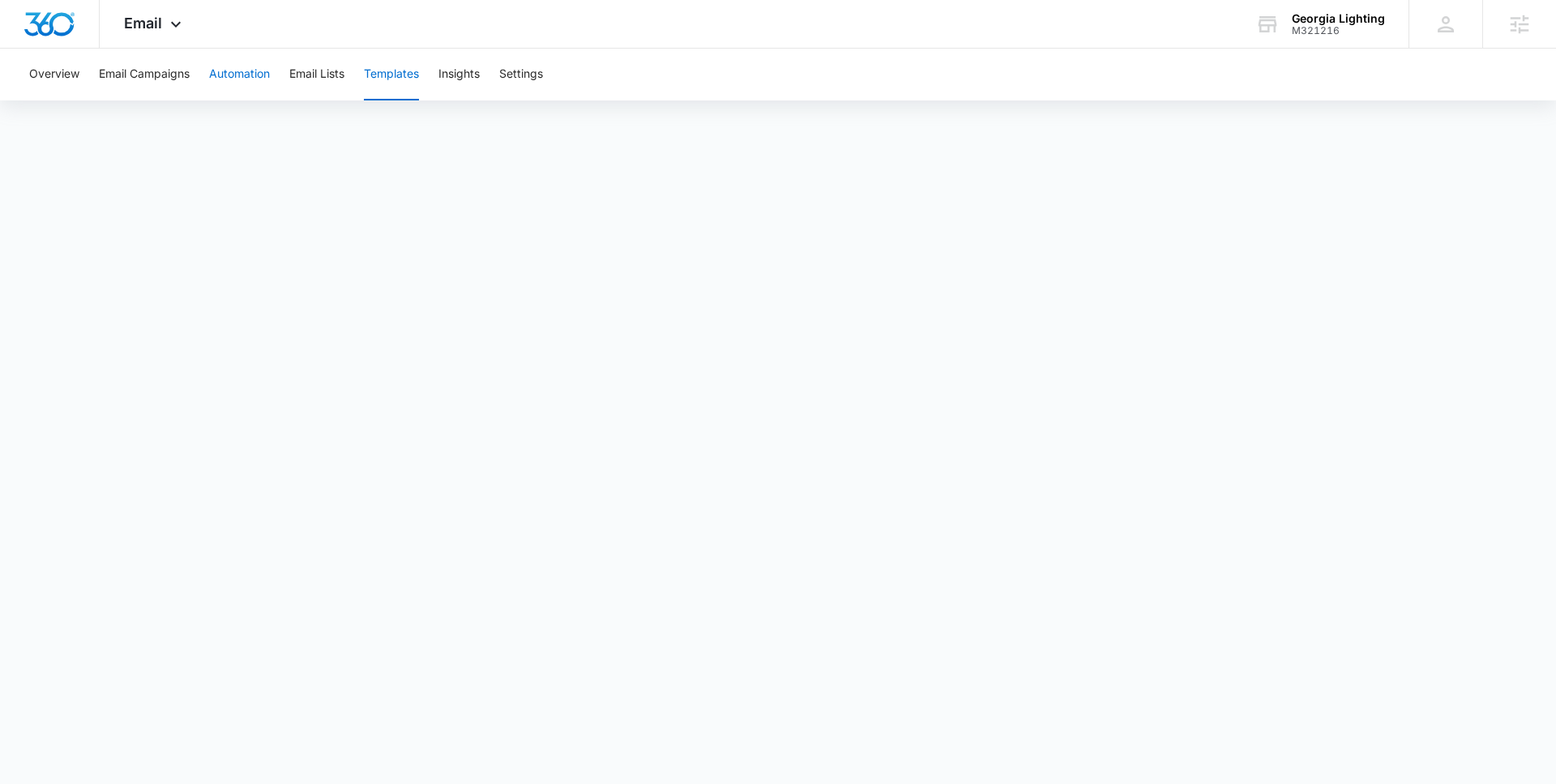 click on "Automation" at bounding box center (239, 75) 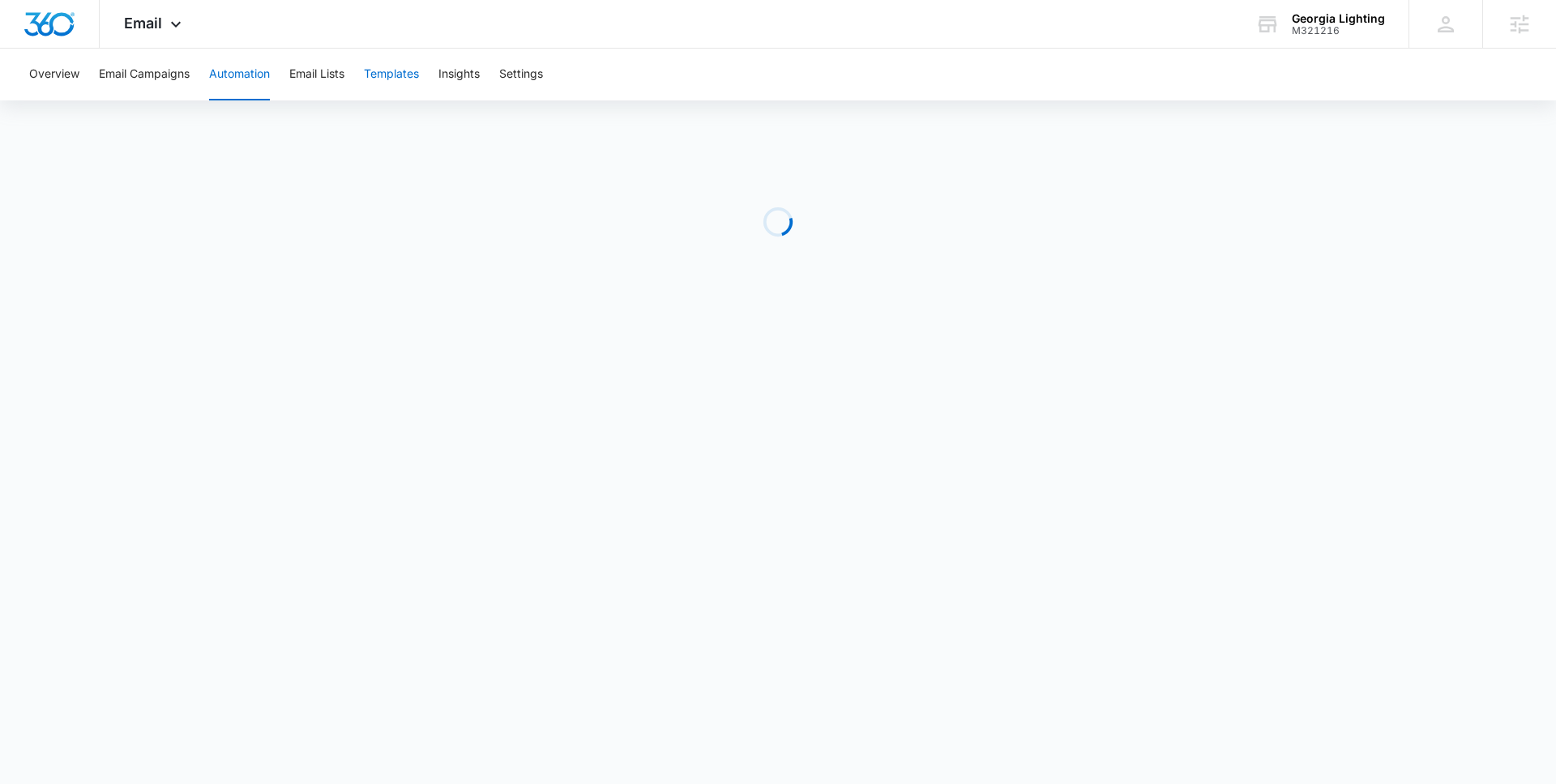 click on "Templates" at bounding box center [391, 75] 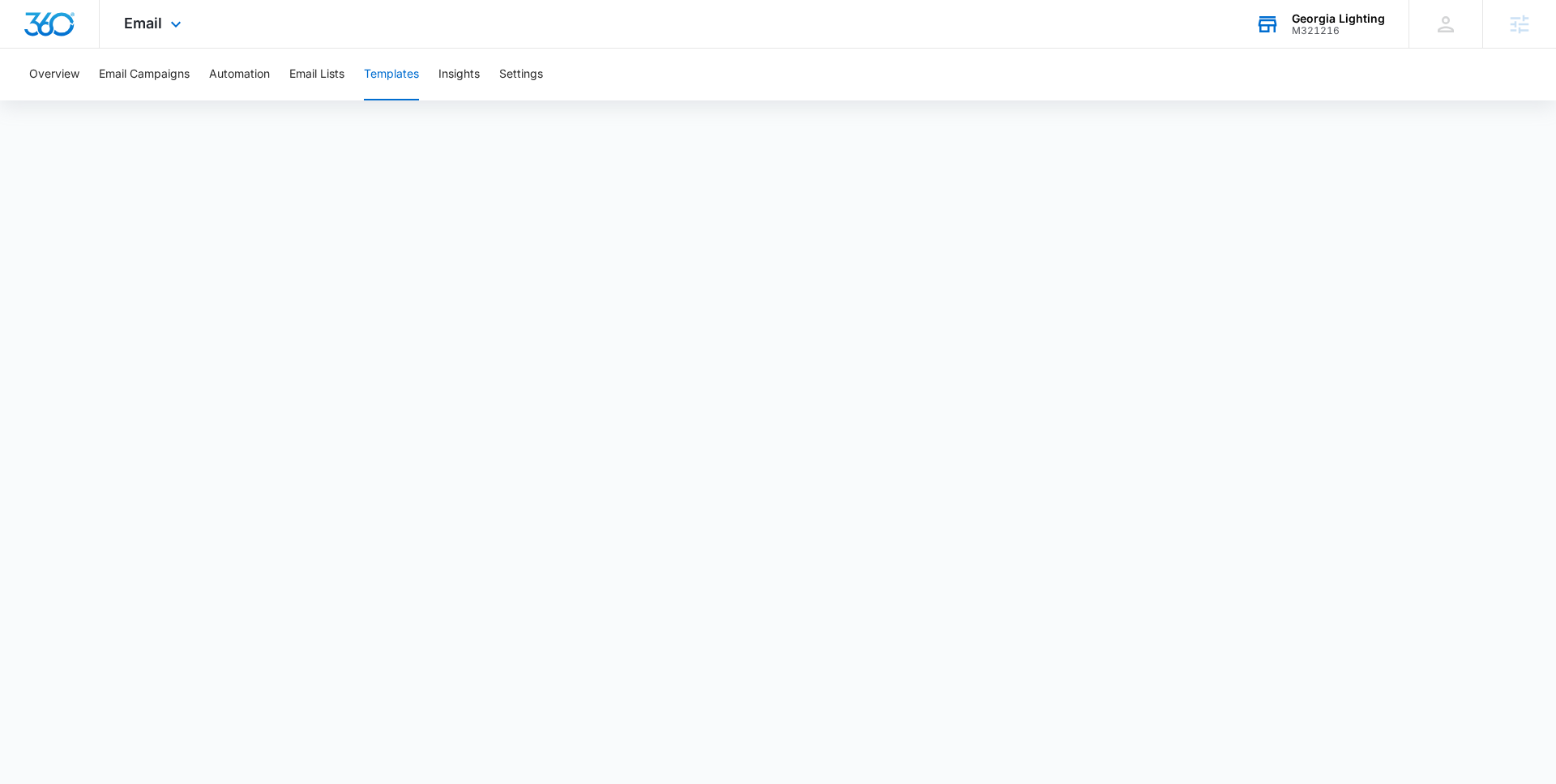 click on "Georgia Lighting" at bounding box center [1338, 19] 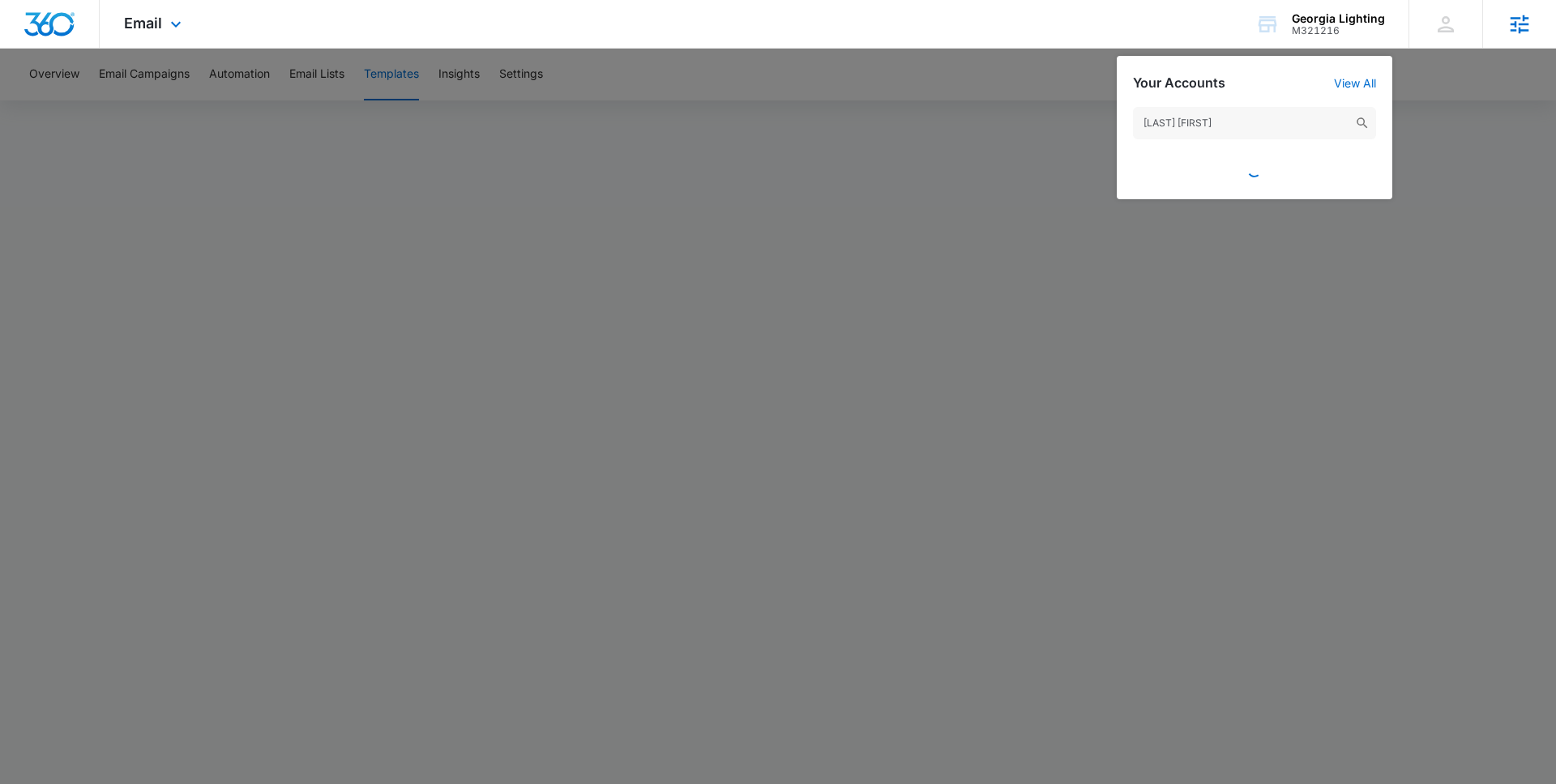 type on "sampson racing" 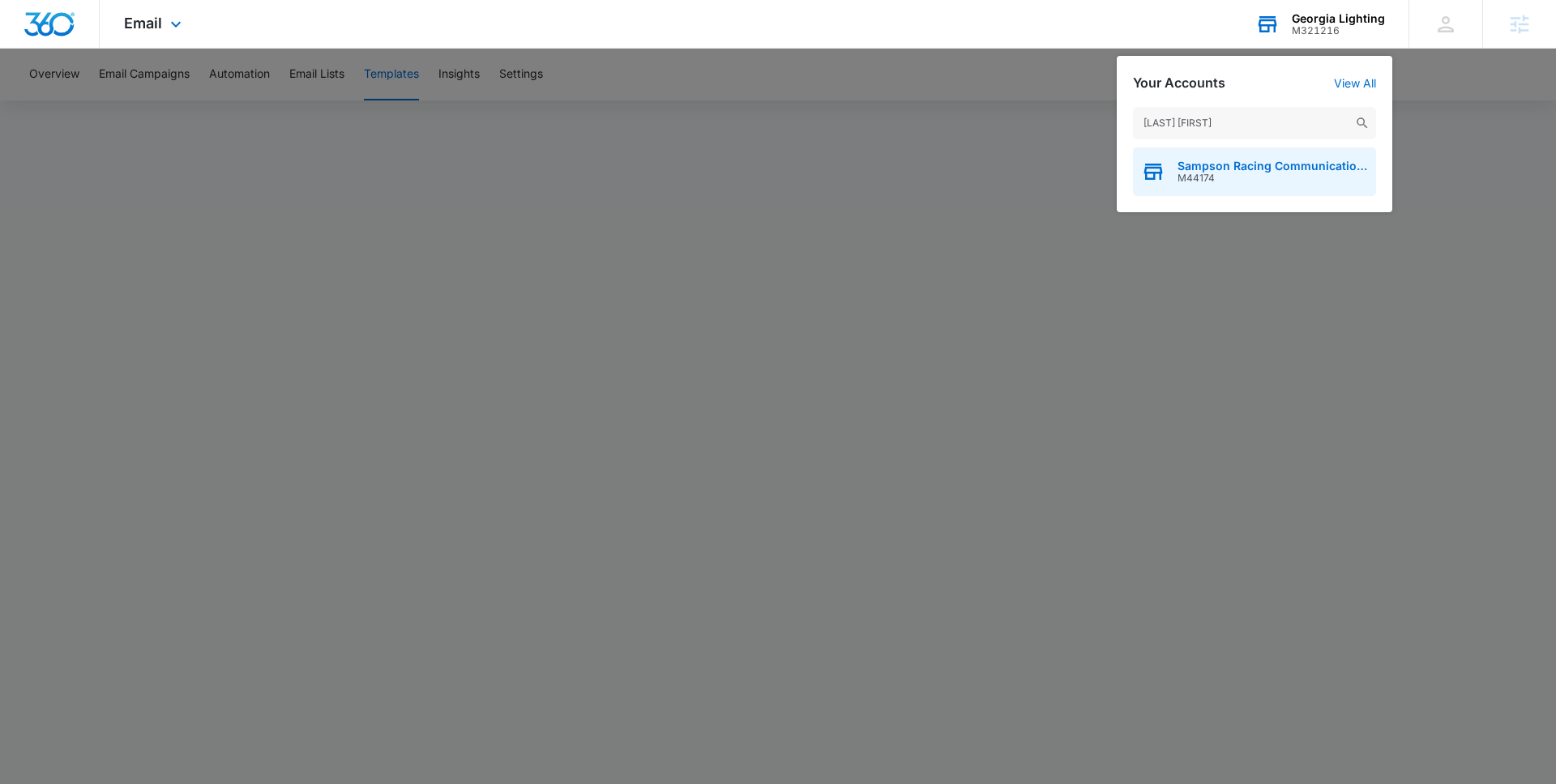 click on "Sampson Racing Communications - SRC Products" at bounding box center [1272, 166] 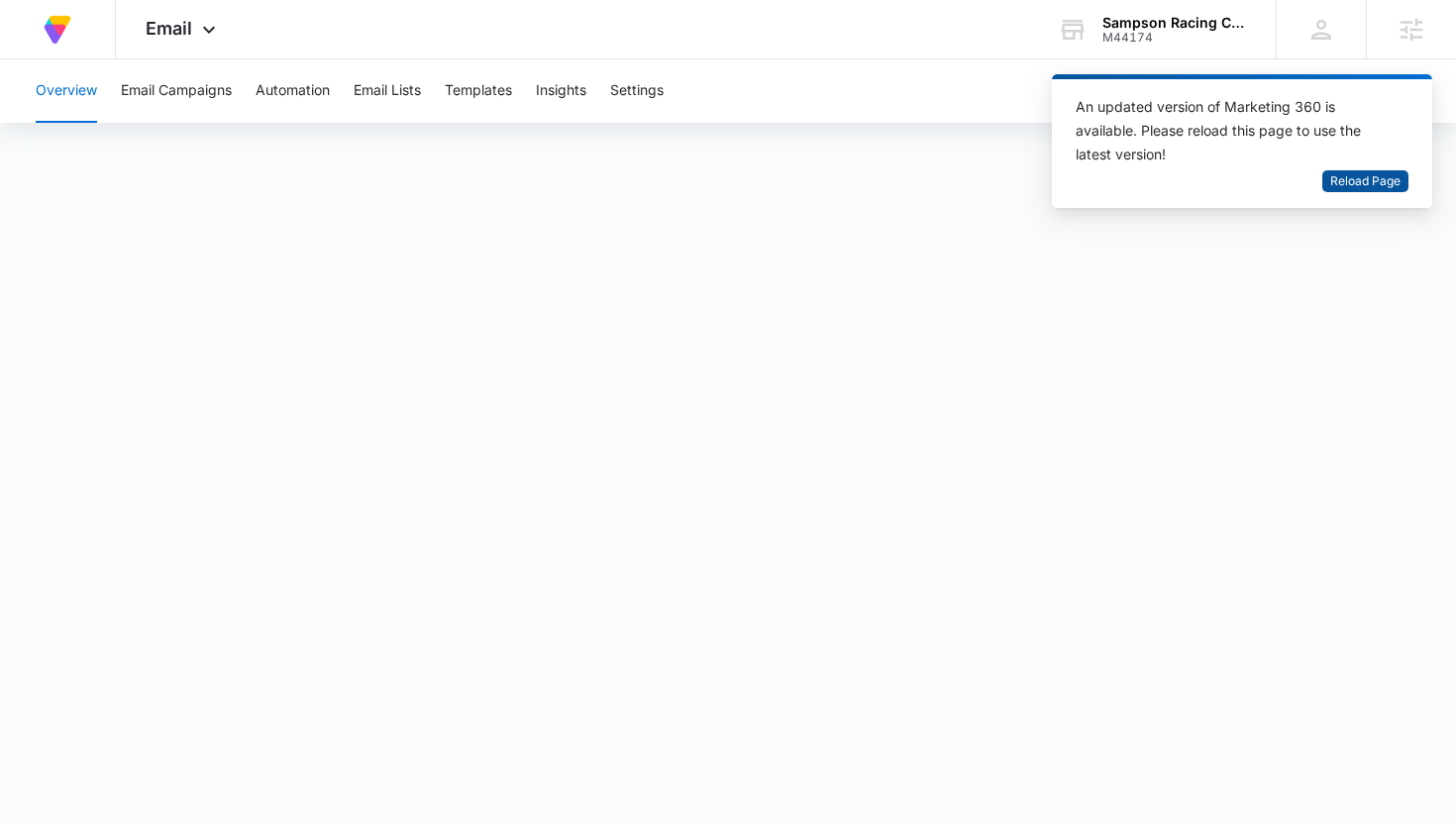click on "Reload Page" at bounding box center [1365, 181] 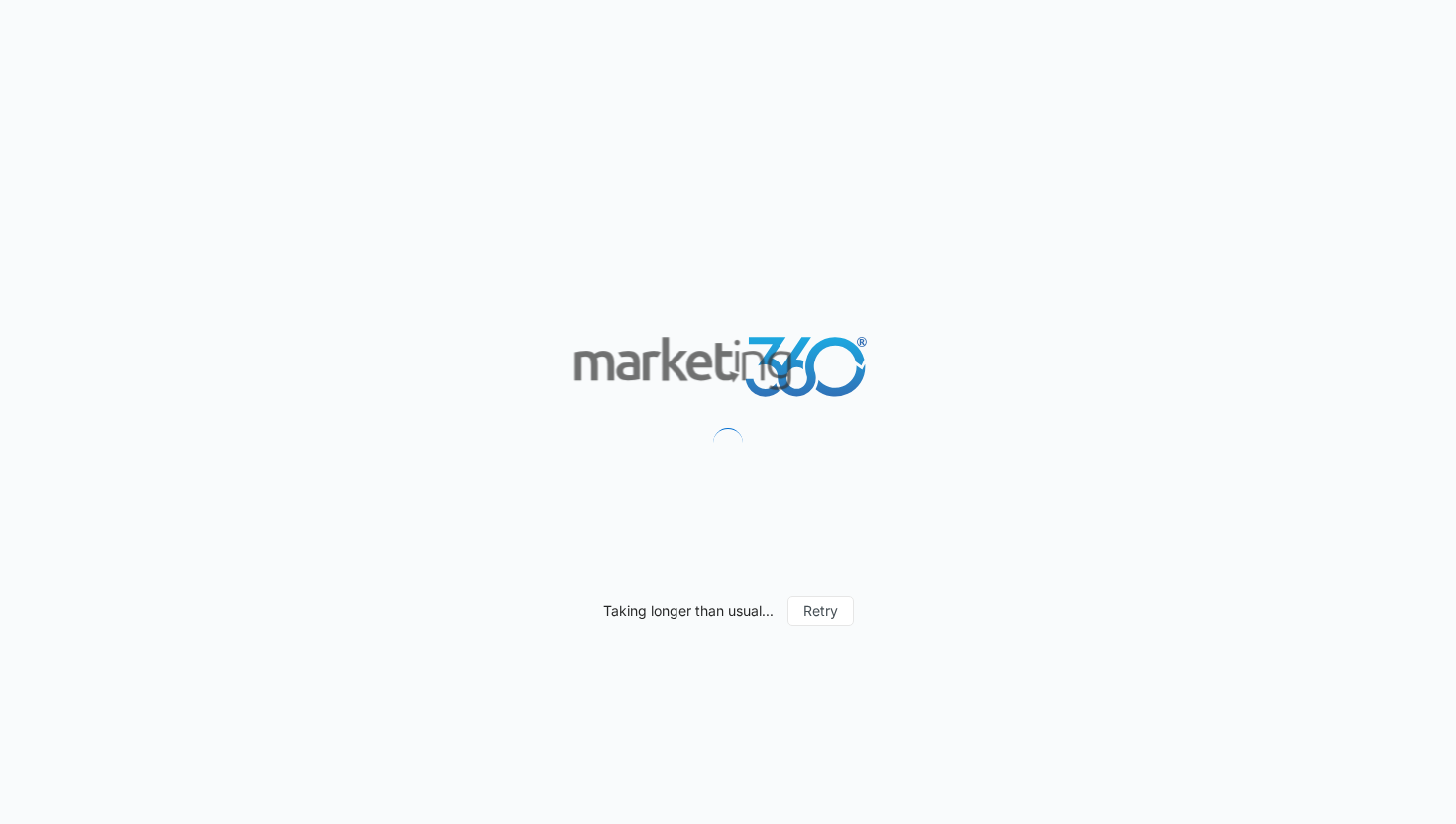 scroll, scrollTop: 0, scrollLeft: 0, axis: both 